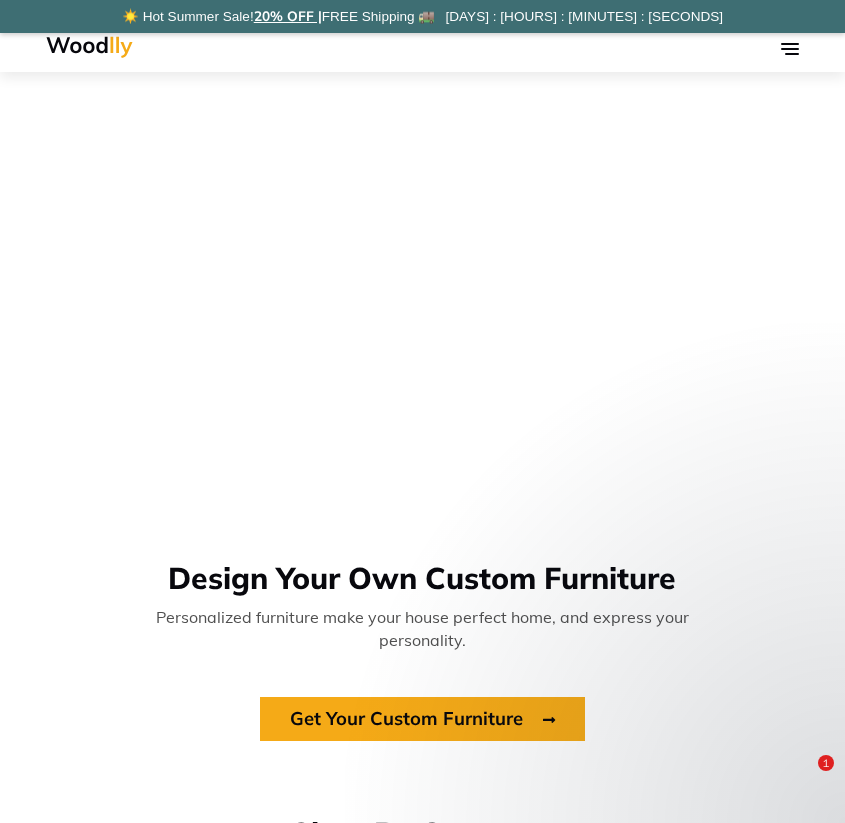 click at bounding box center (89, 47) 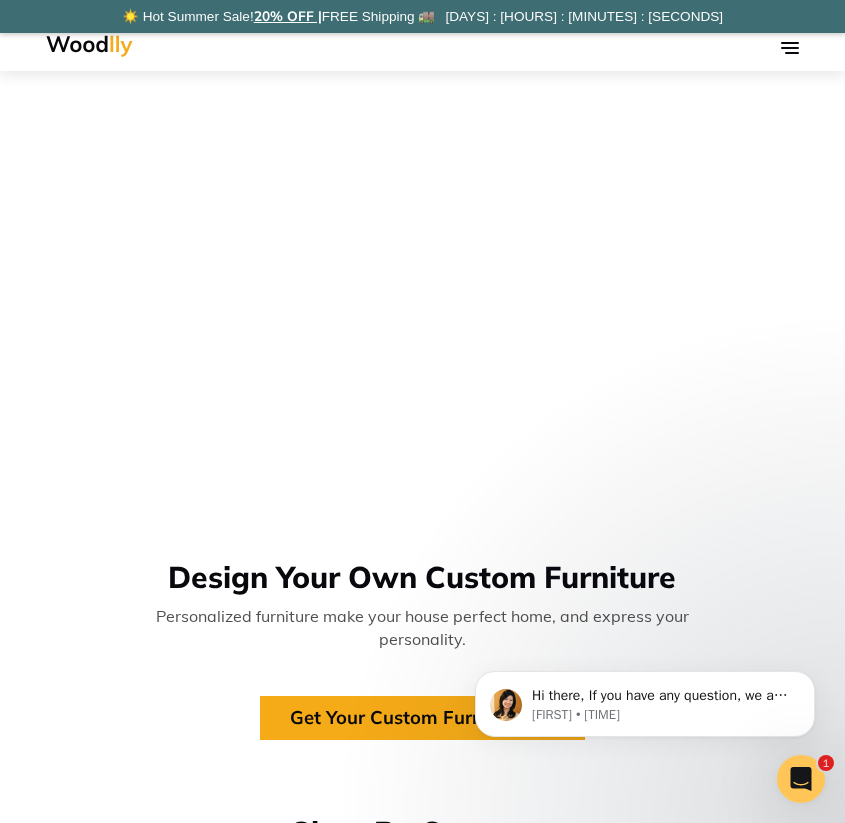 scroll, scrollTop: 1, scrollLeft: 0, axis: vertical 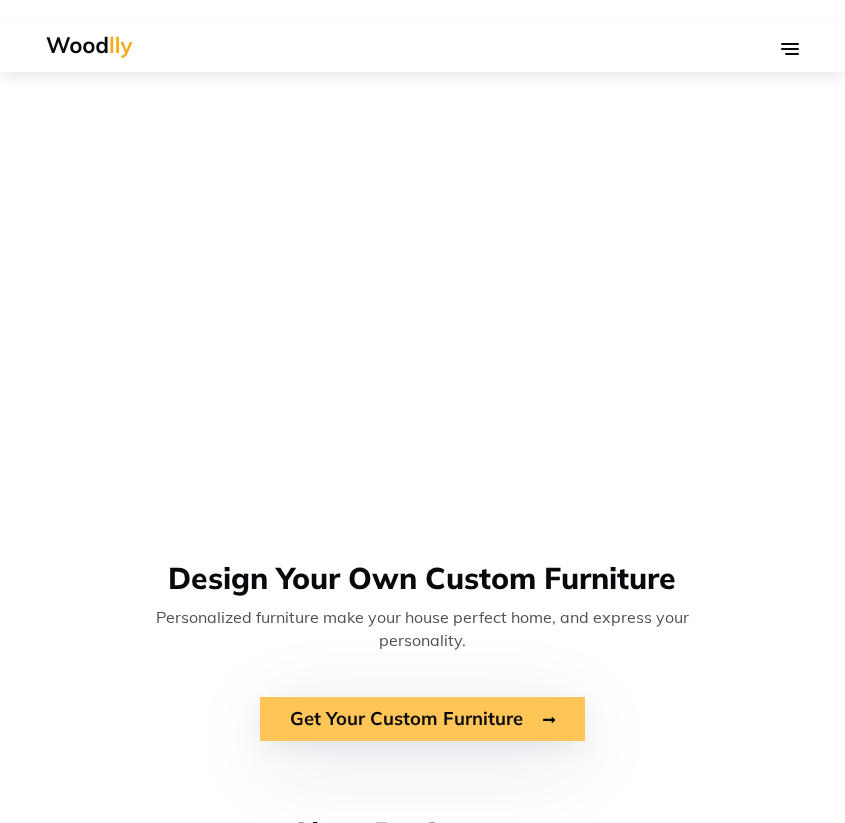 click on "Get Your Custom Furniture" at bounding box center [422, 719] 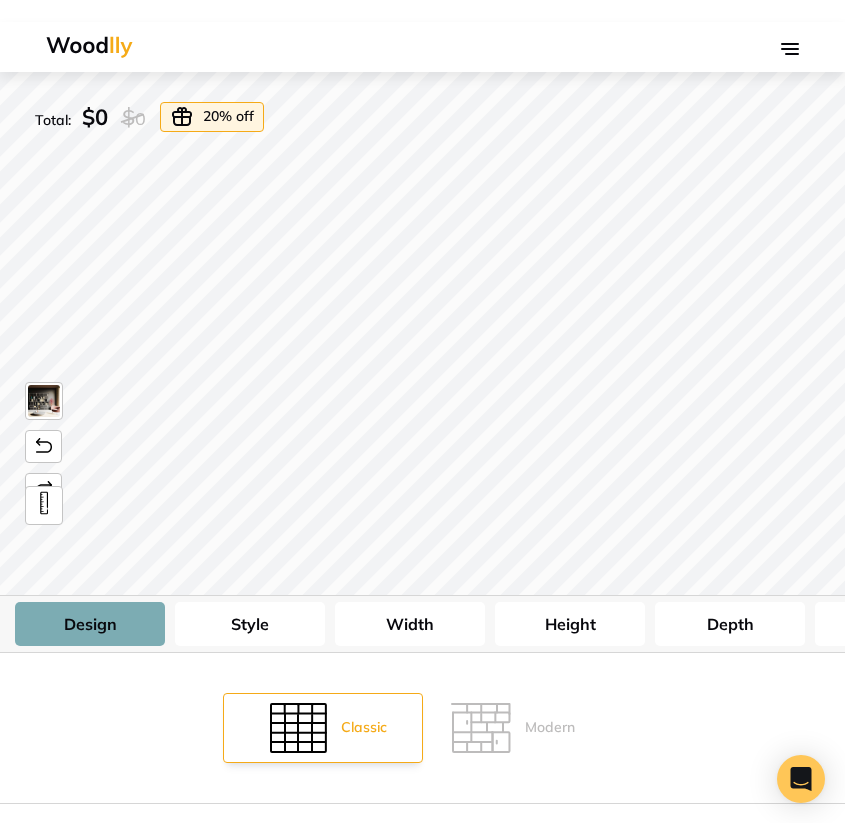 scroll, scrollTop: 0, scrollLeft: 0, axis: both 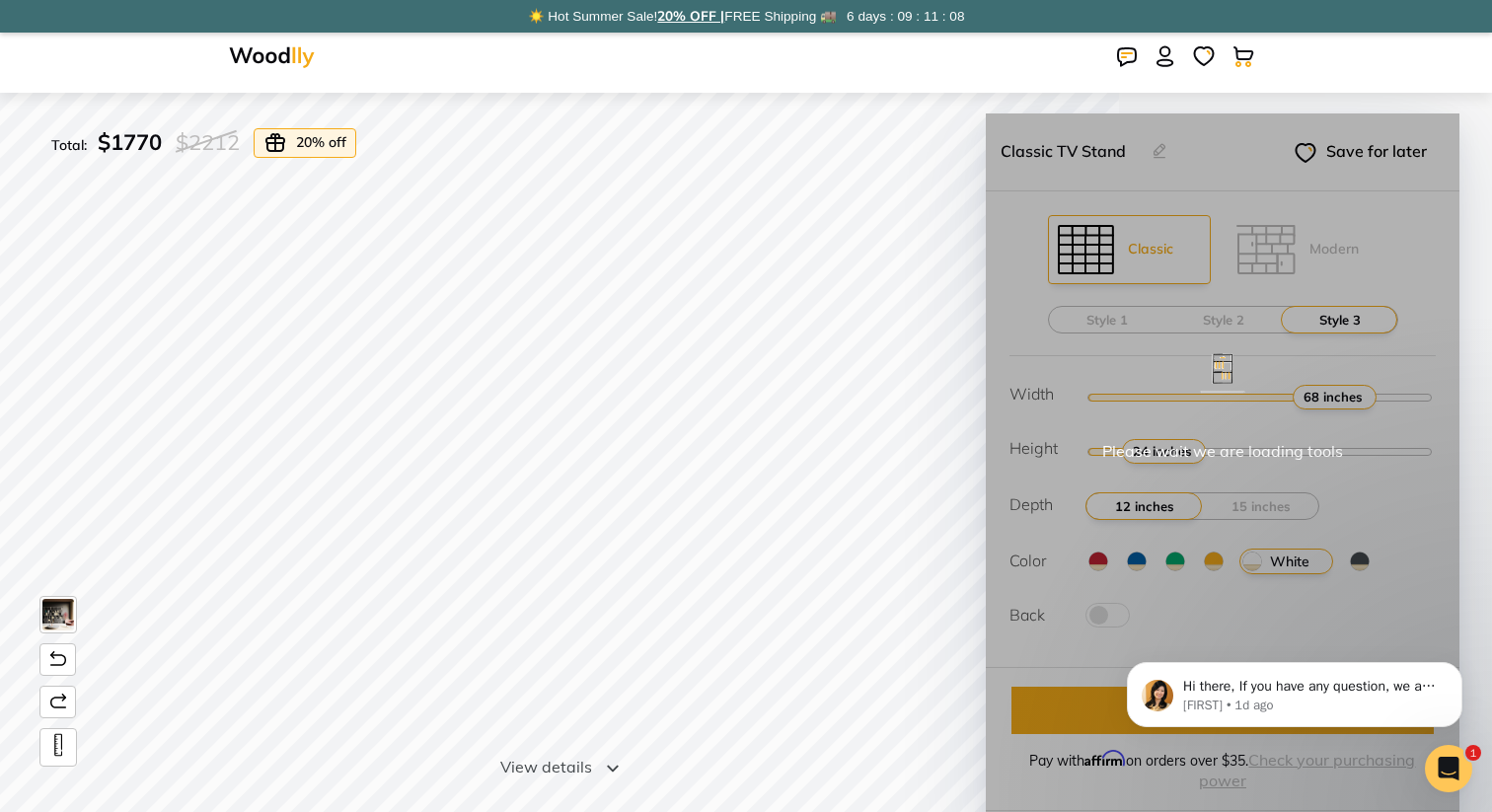 drag, startPoint x: 1351, startPoint y: 395, endPoint x: 1320, endPoint y: 395, distance: 31 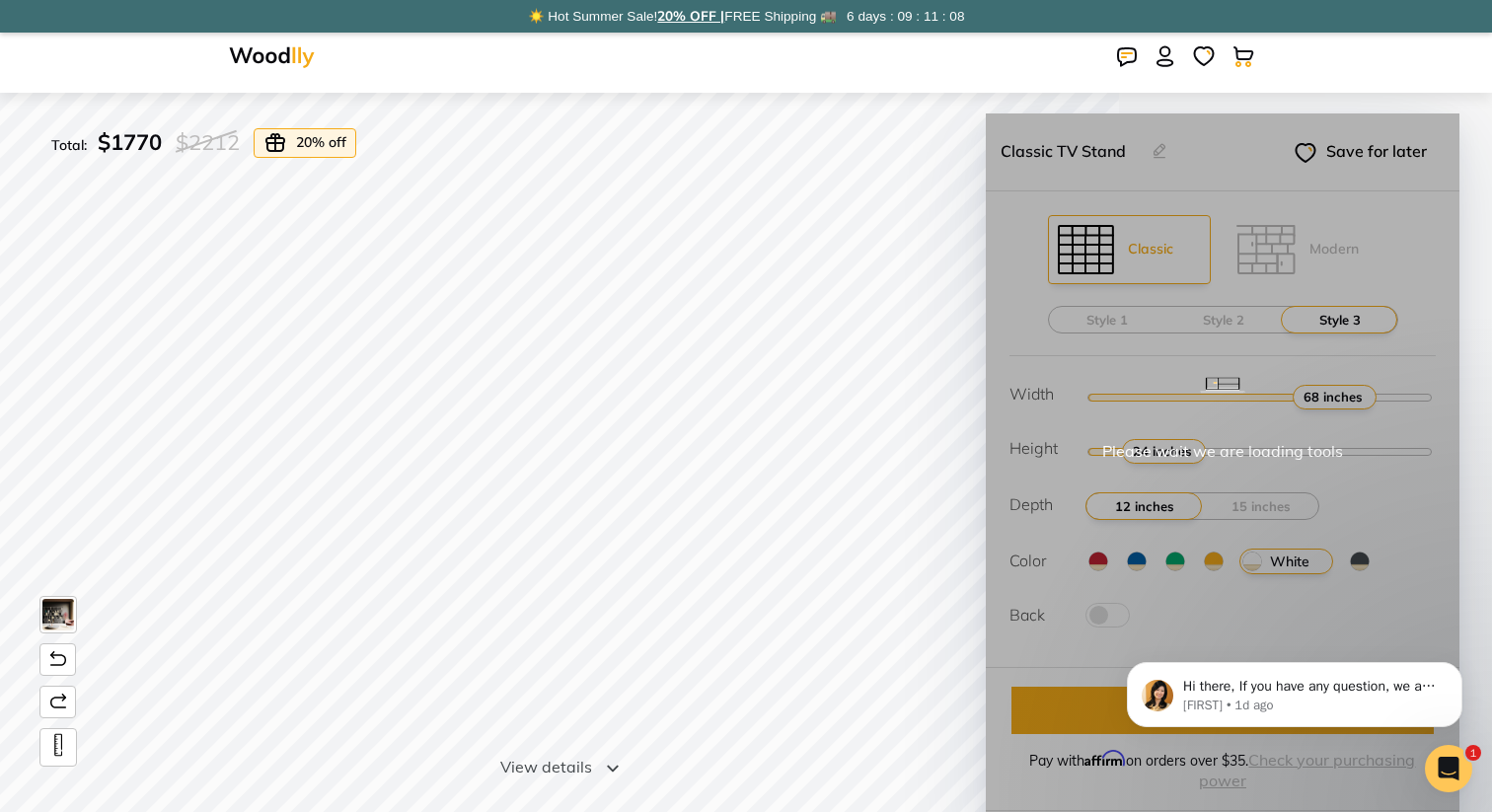 click on "Please wait we are loading tools" at bounding box center [1223, 490] 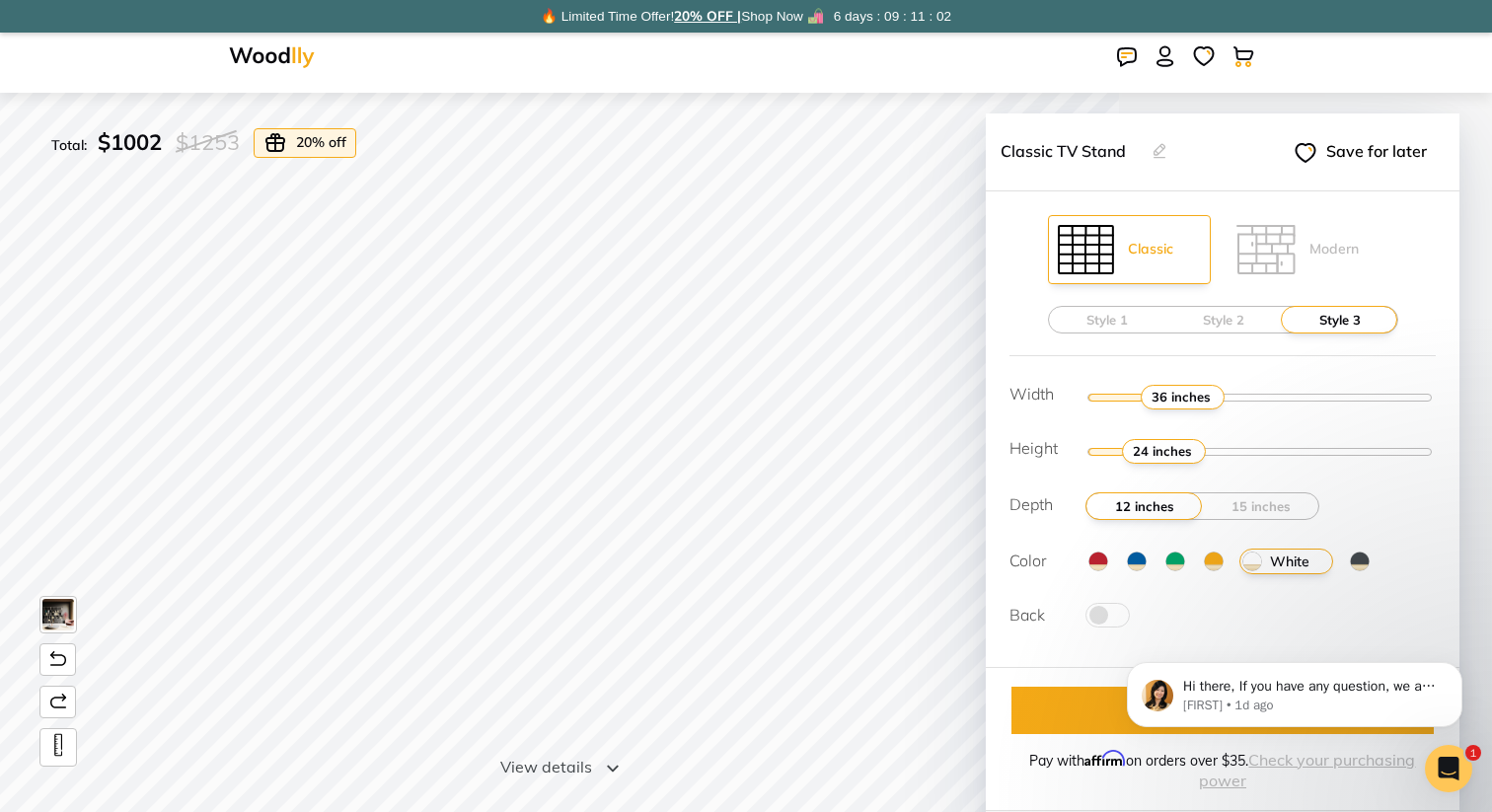 drag, startPoint x: 1336, startPoint y: 398, endPoint x: 1173, endPoint y: 398, distance: 163 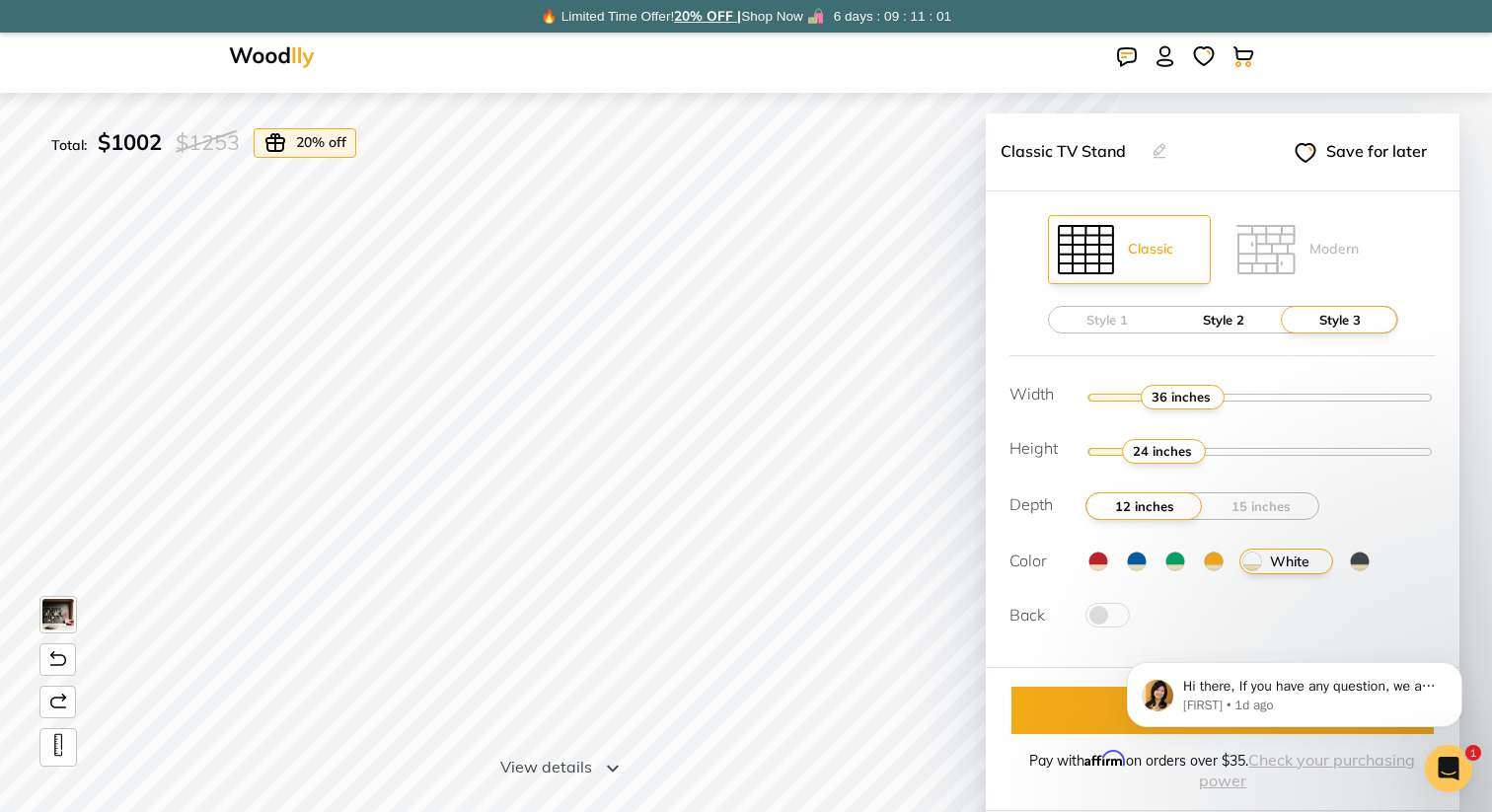 click on "Style 2" at bounding box center (1224, 320) 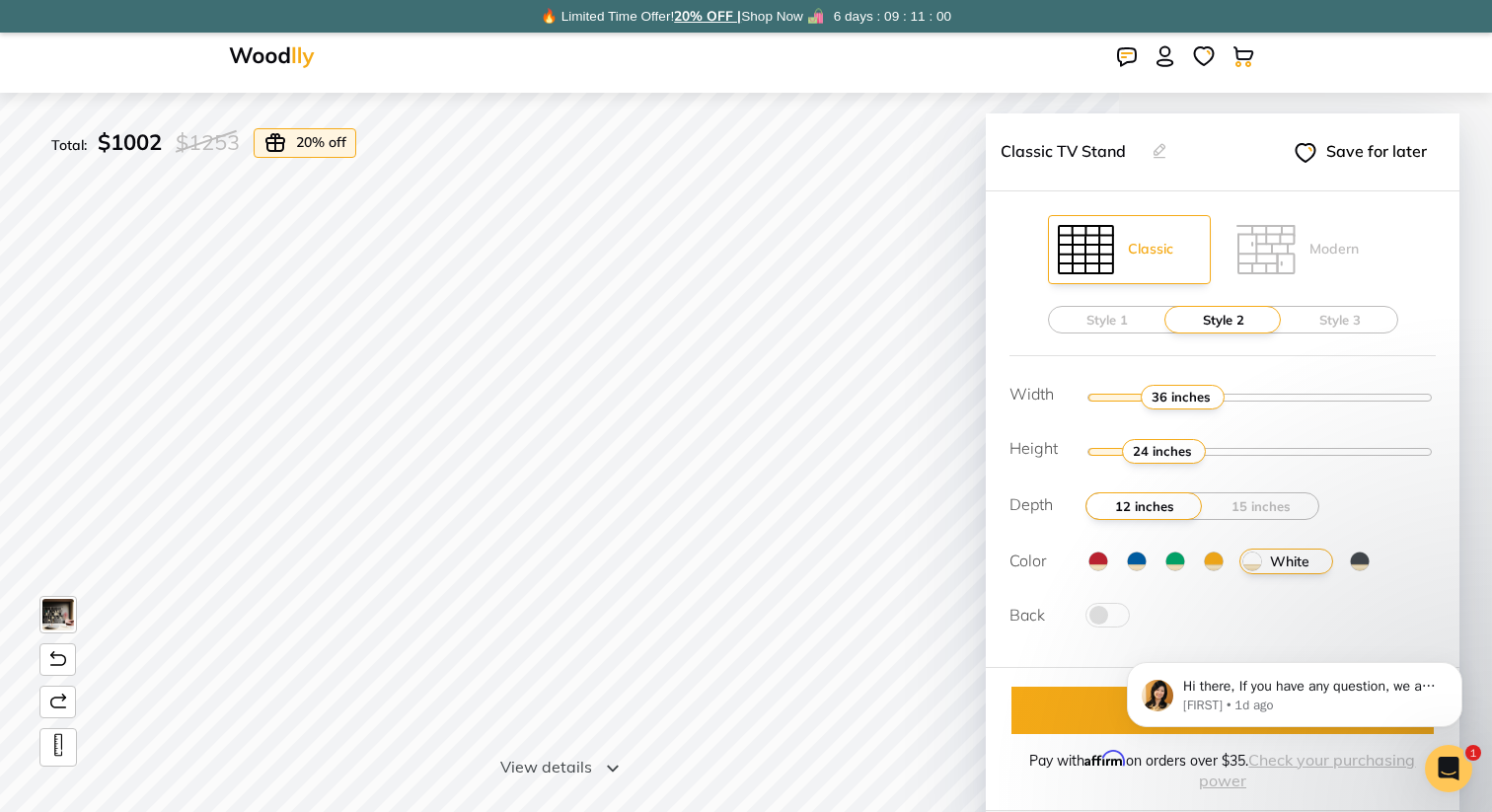 click on "Style 1
Style 2
Style 3" at bounding box center [1223, 320] 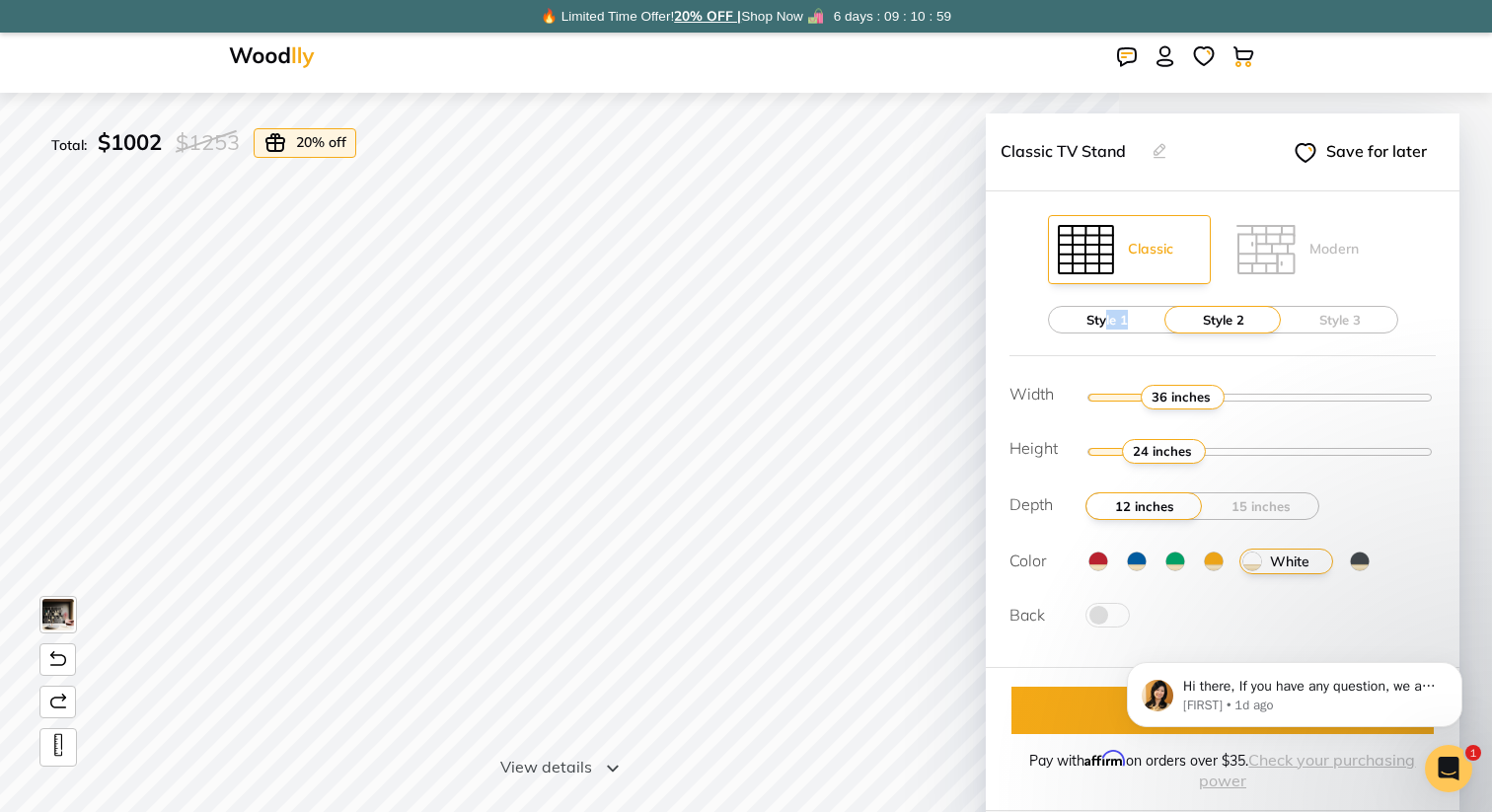 click on "Style 1" at bounding box center [1107, 320] 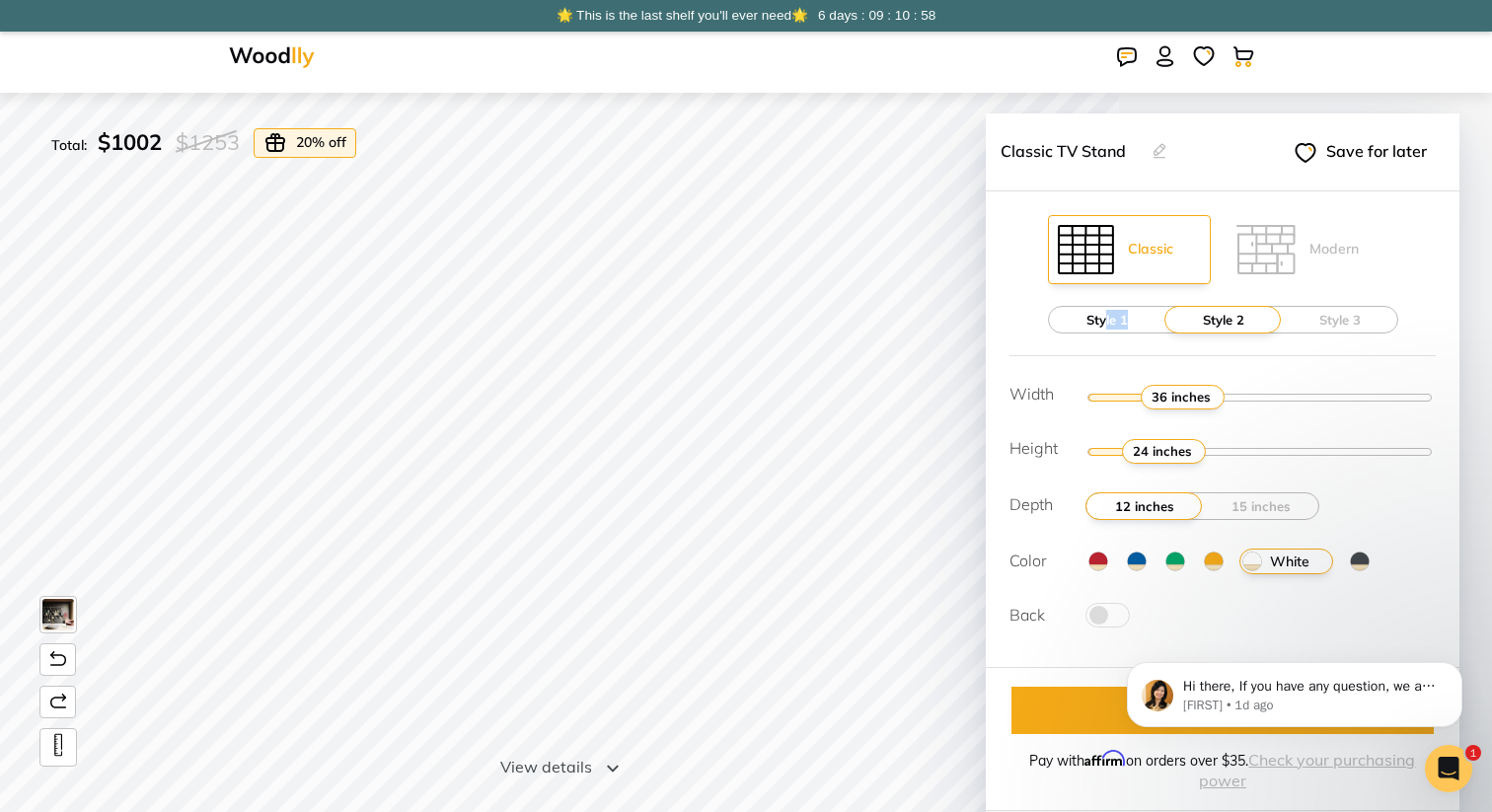 click on "Style 1" at bounding box center (1107, 320) 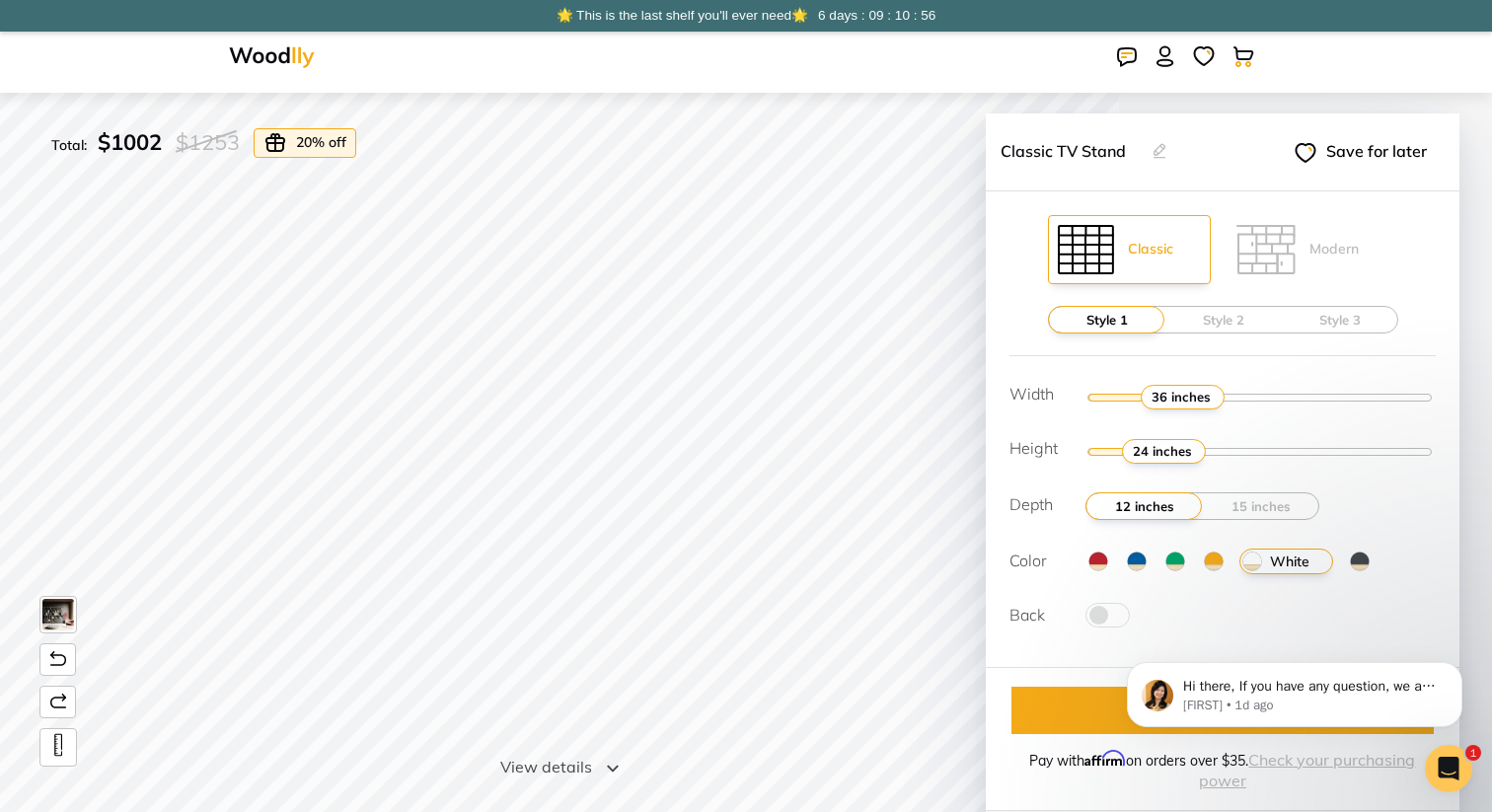click at bounding box center (1214, 561) 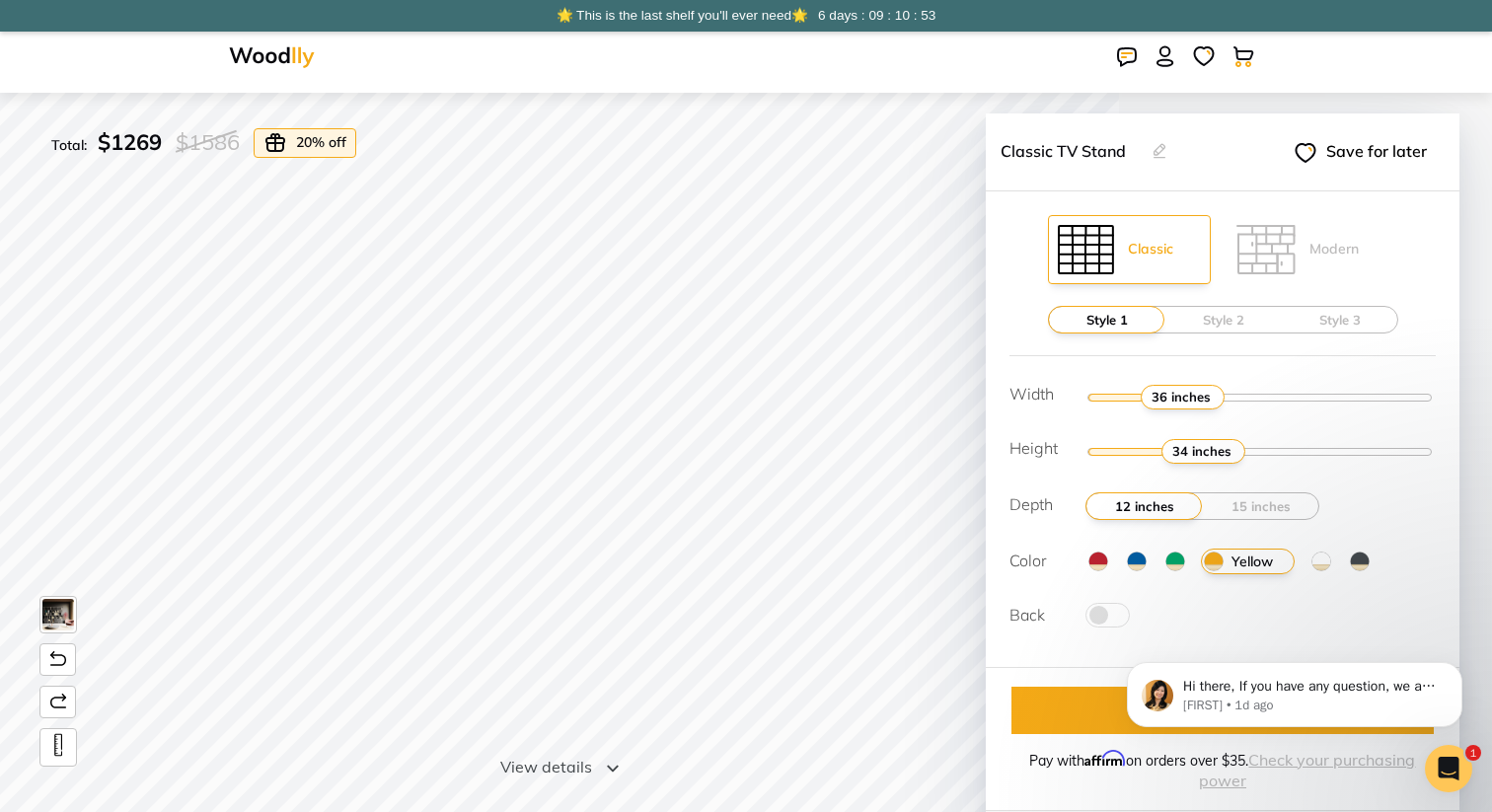 drag, startPoint x: 1170, startPoint y: 453, endPoint x: 1205, endPoint y: 453, distance: 35 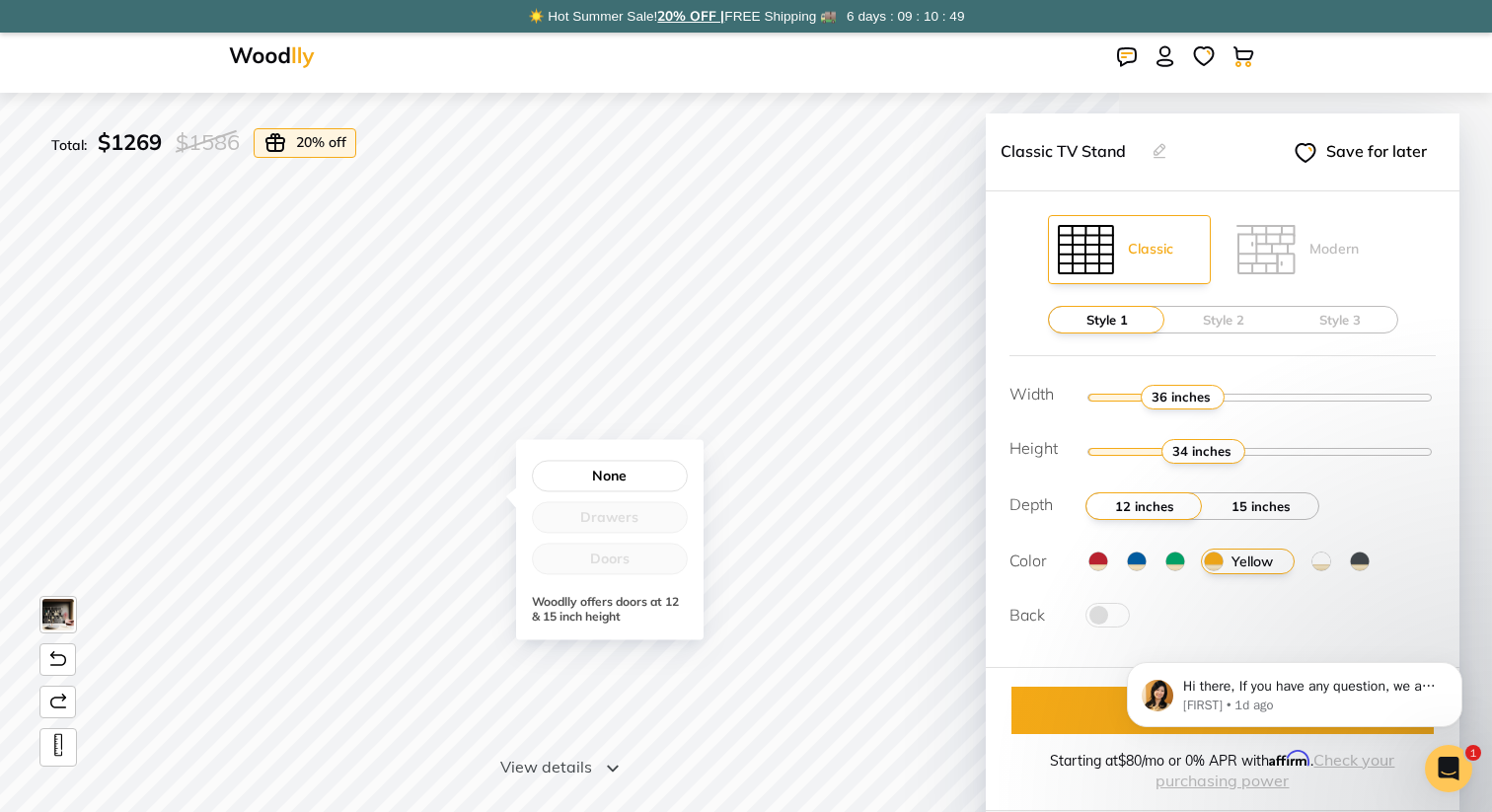 click on "15 inches" at bounding box center [1261, 506] 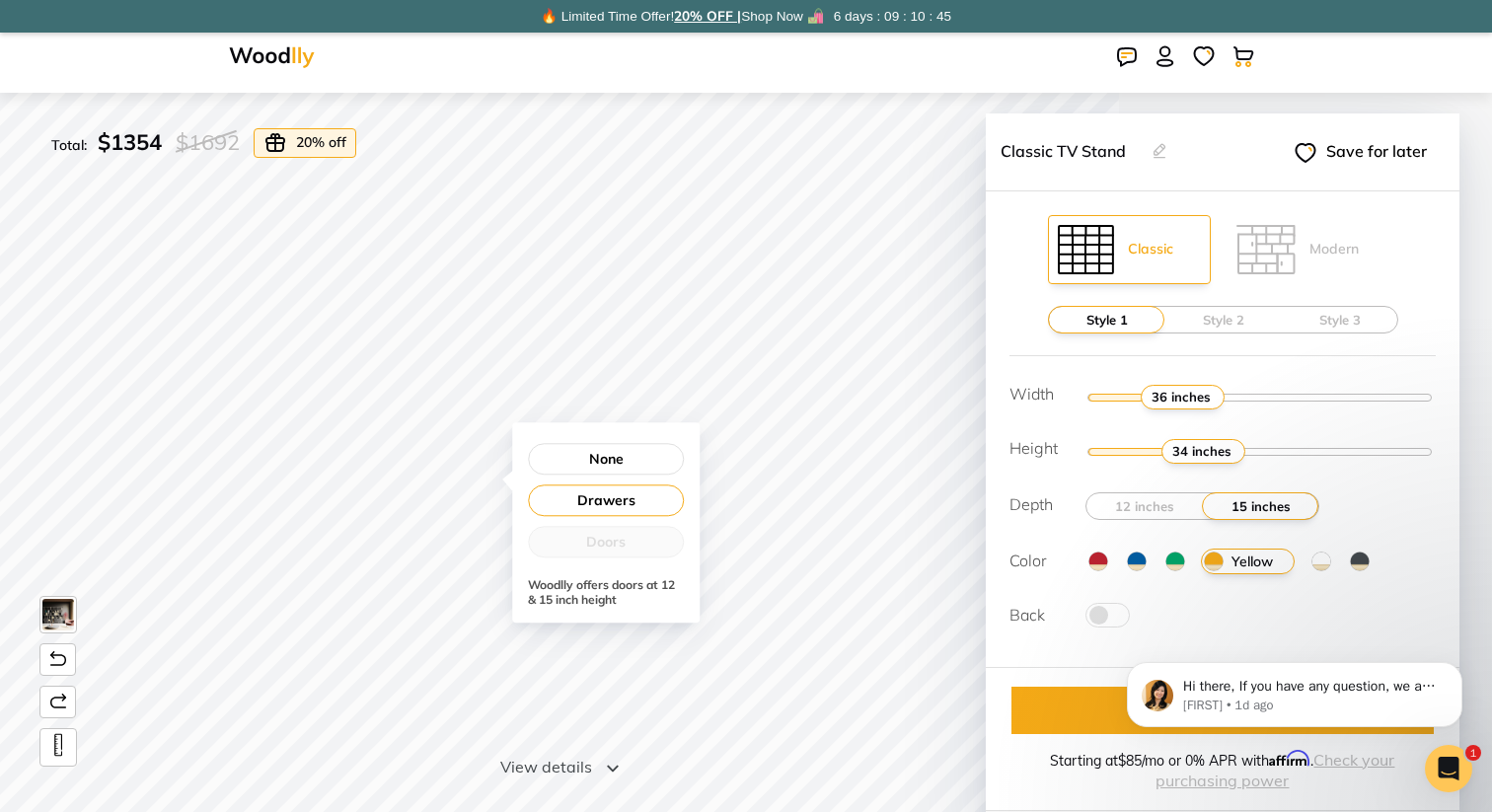 click at bounding box center [1175, 561] 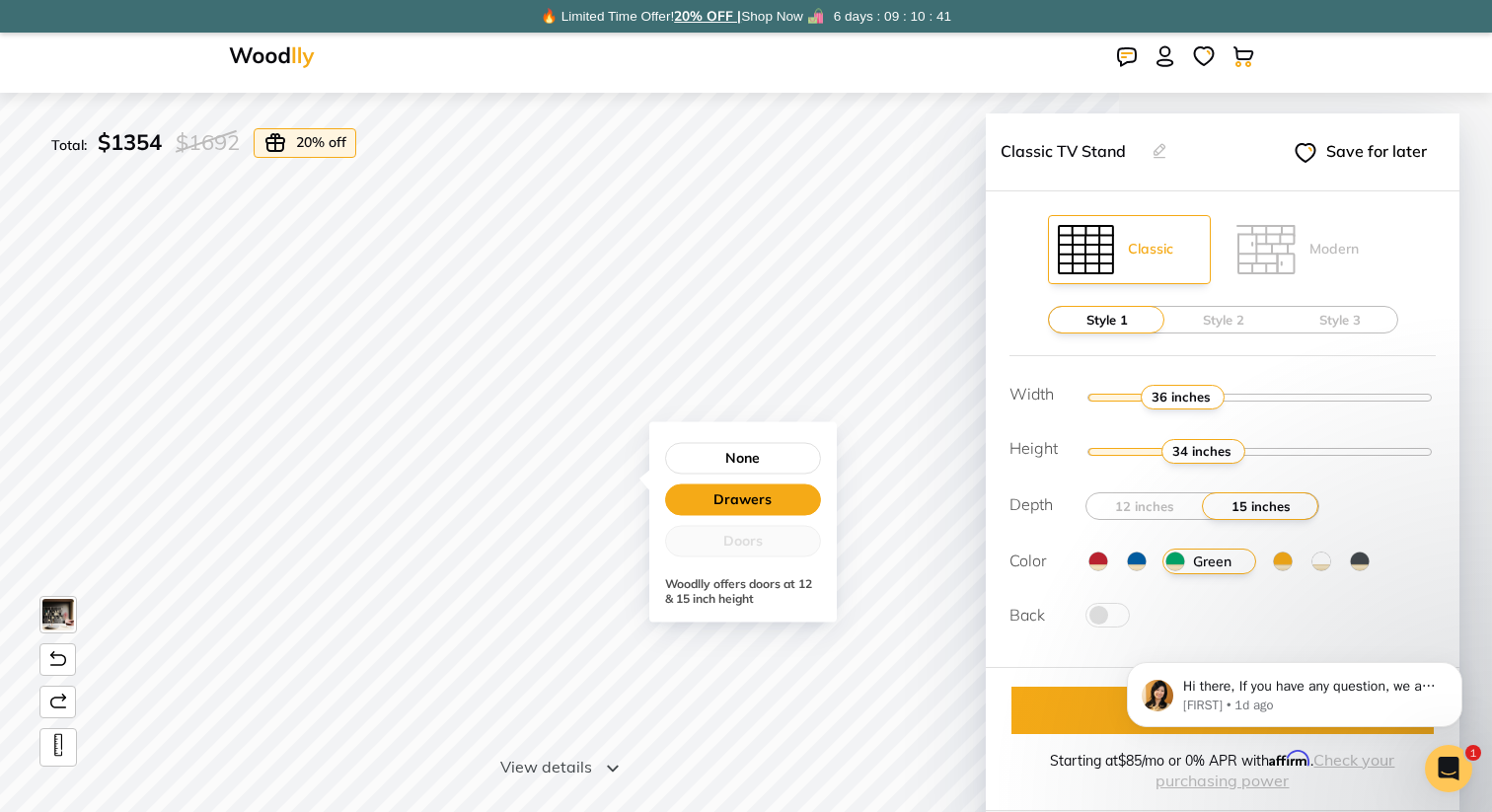 click on "Drawers" at bounding box center (743, 499) 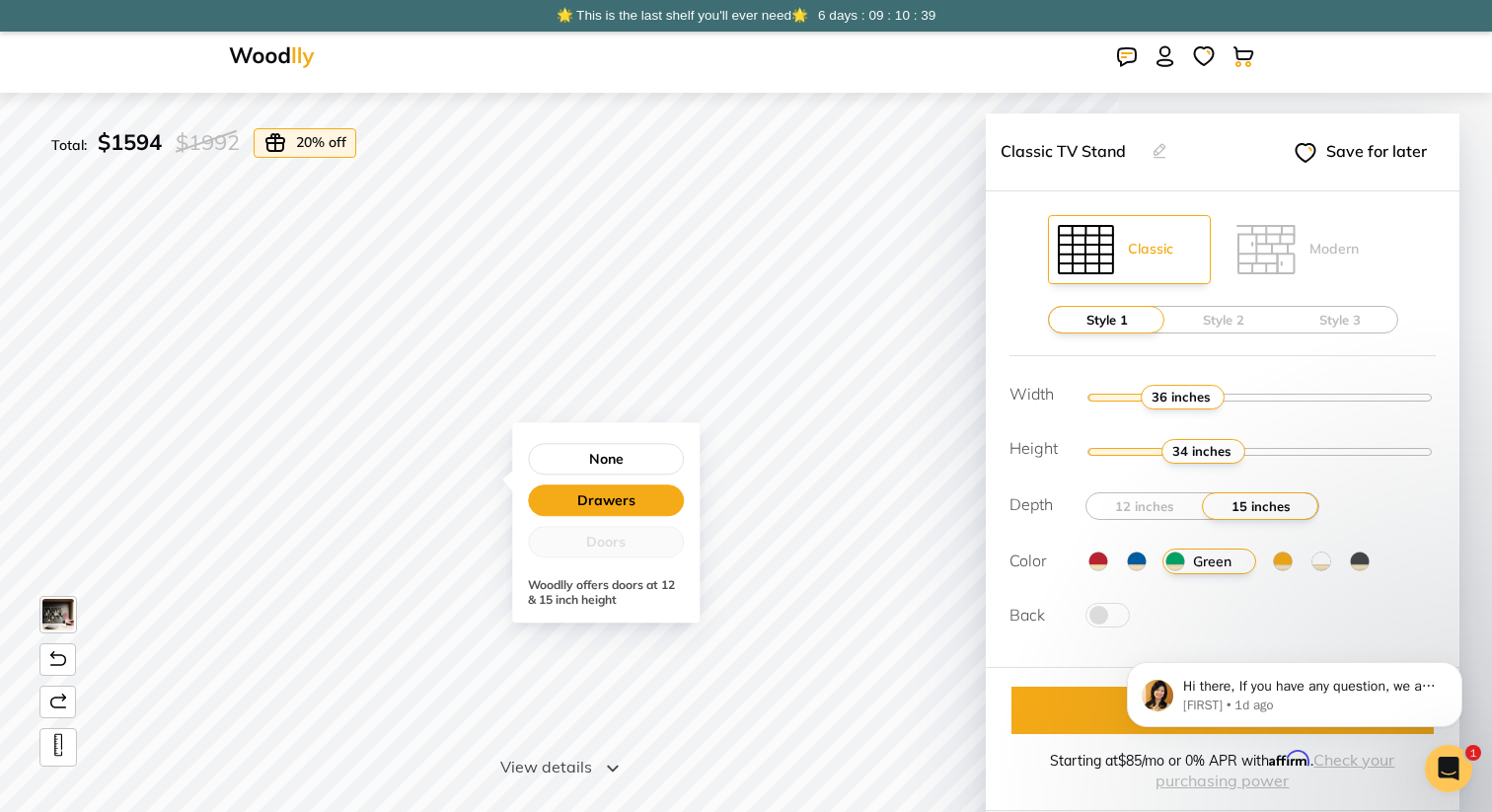 click on "Drawers" at bounding box center (606, 500) 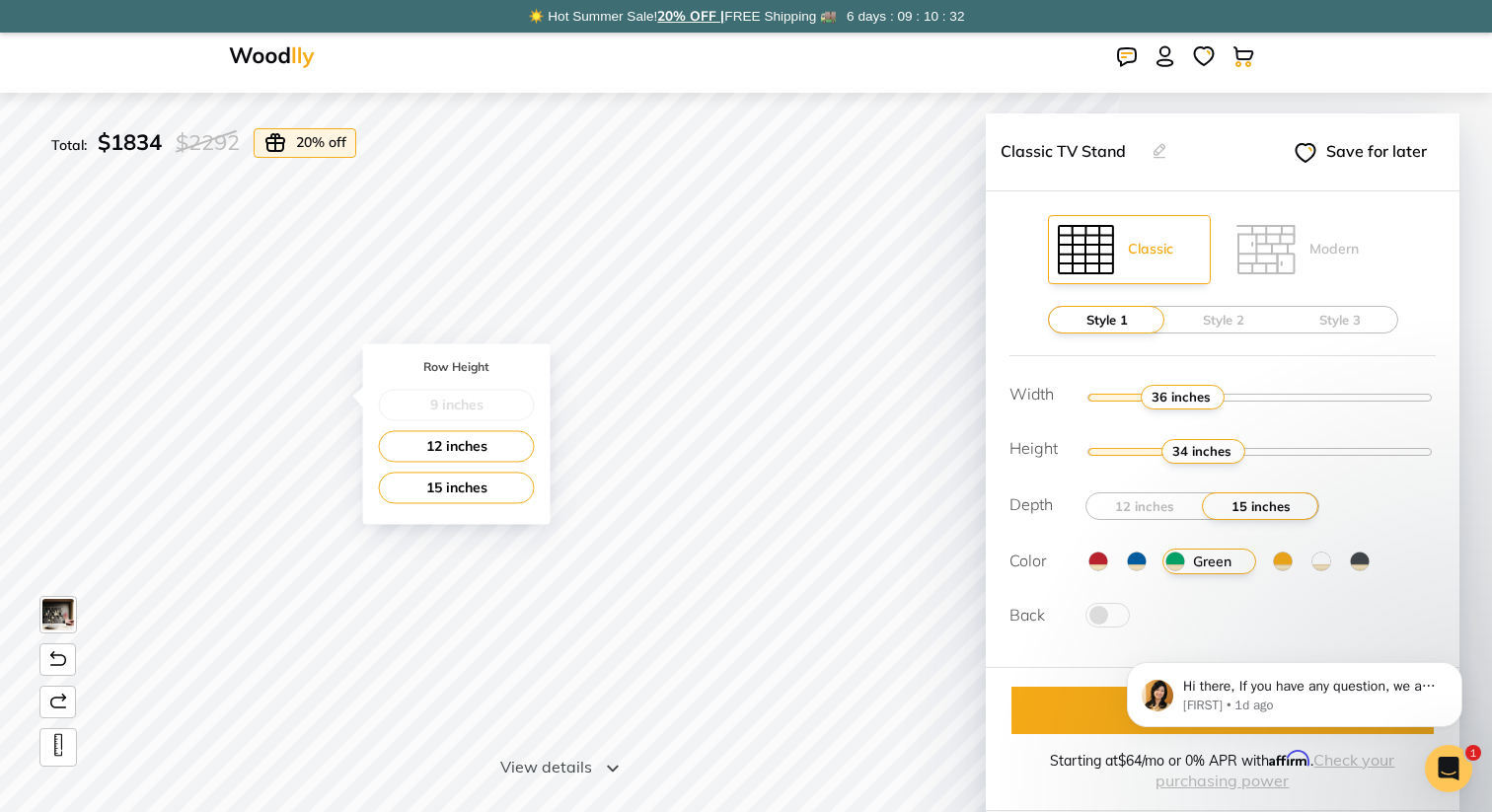 click on "9 inches" at bounding box center (457, 405) 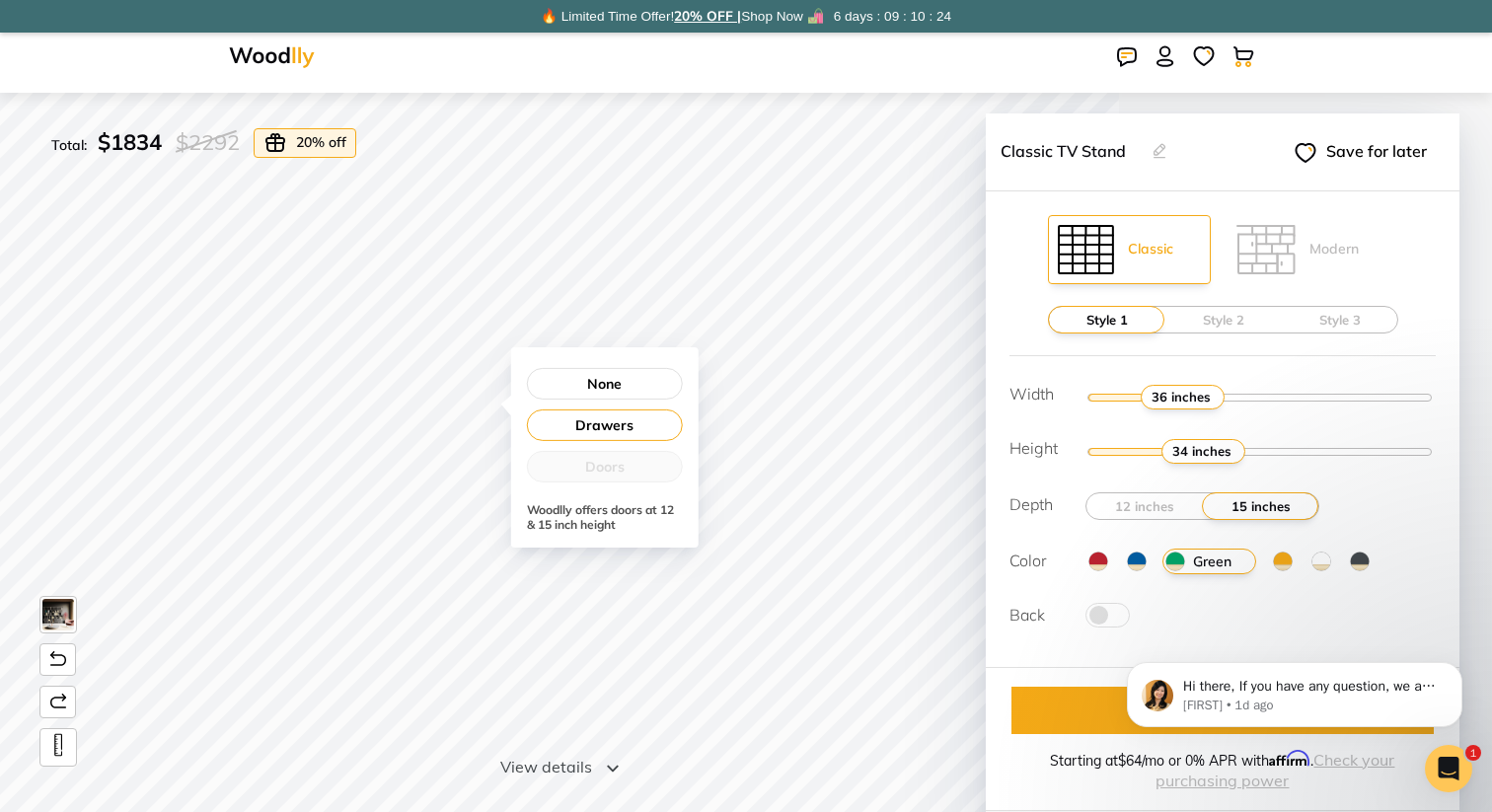 click at bounding box center (1360, 561) 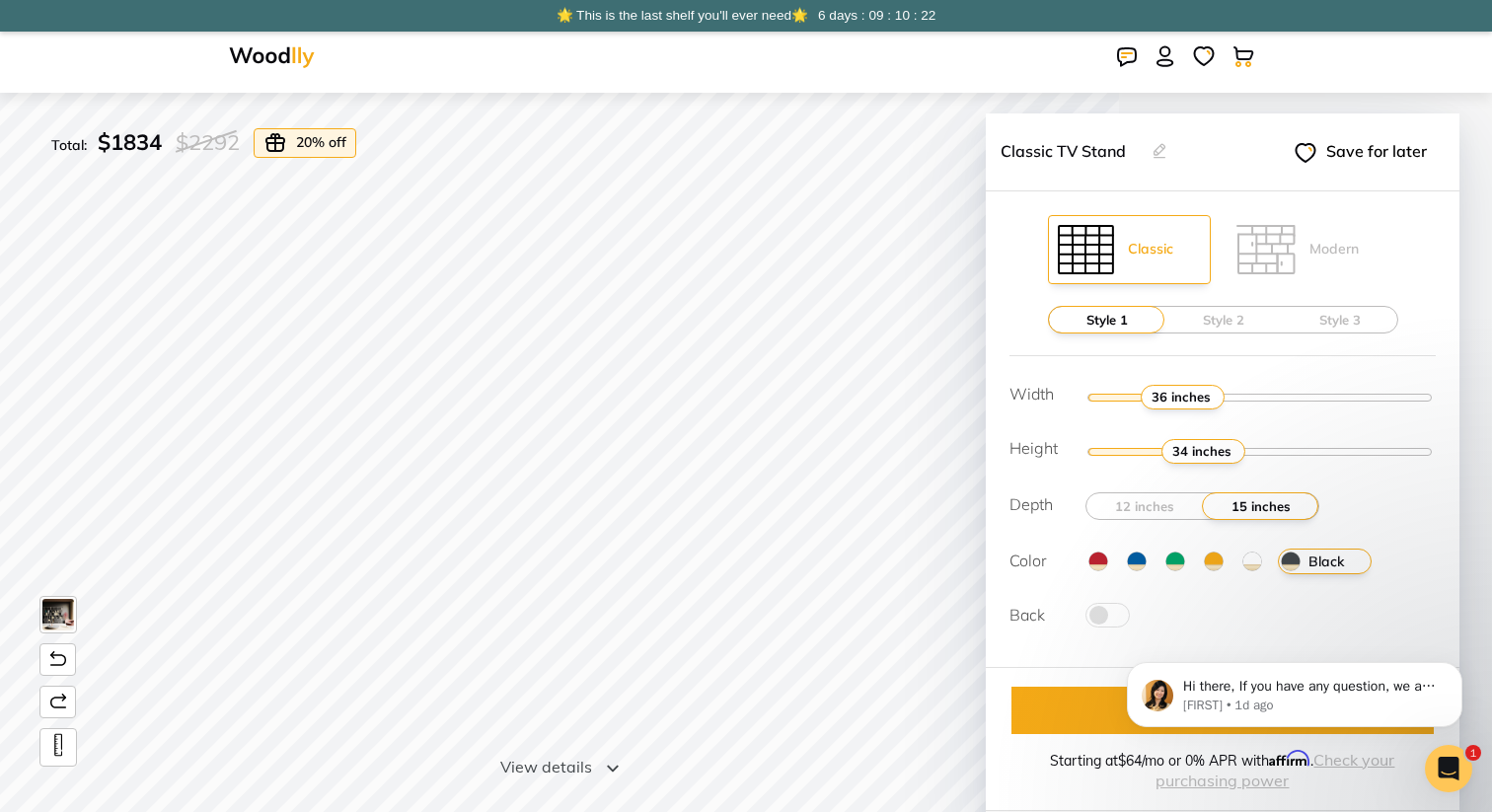 click at bounding box center (1252, 561) 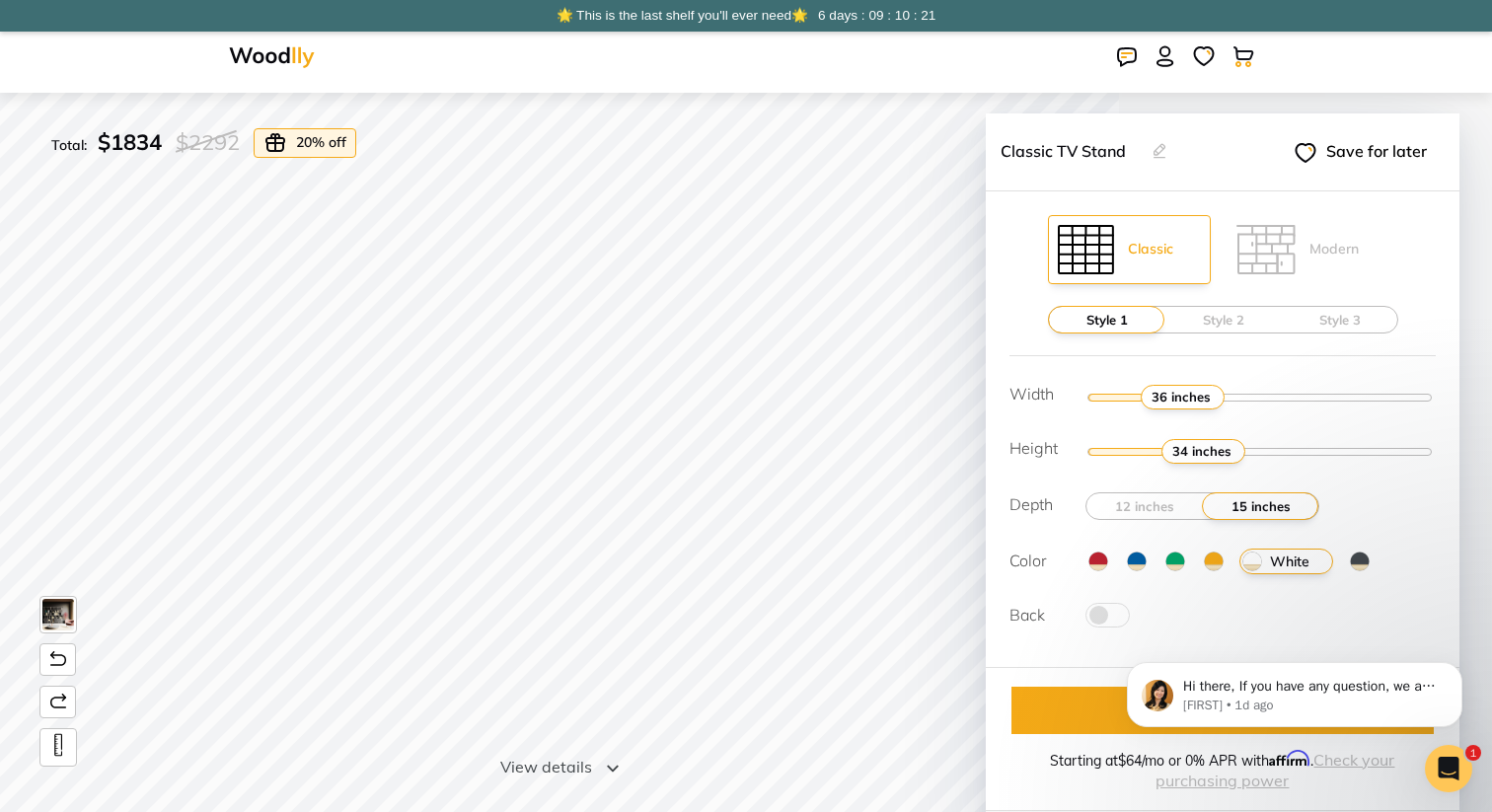 click at bounding box center (1098, 561) 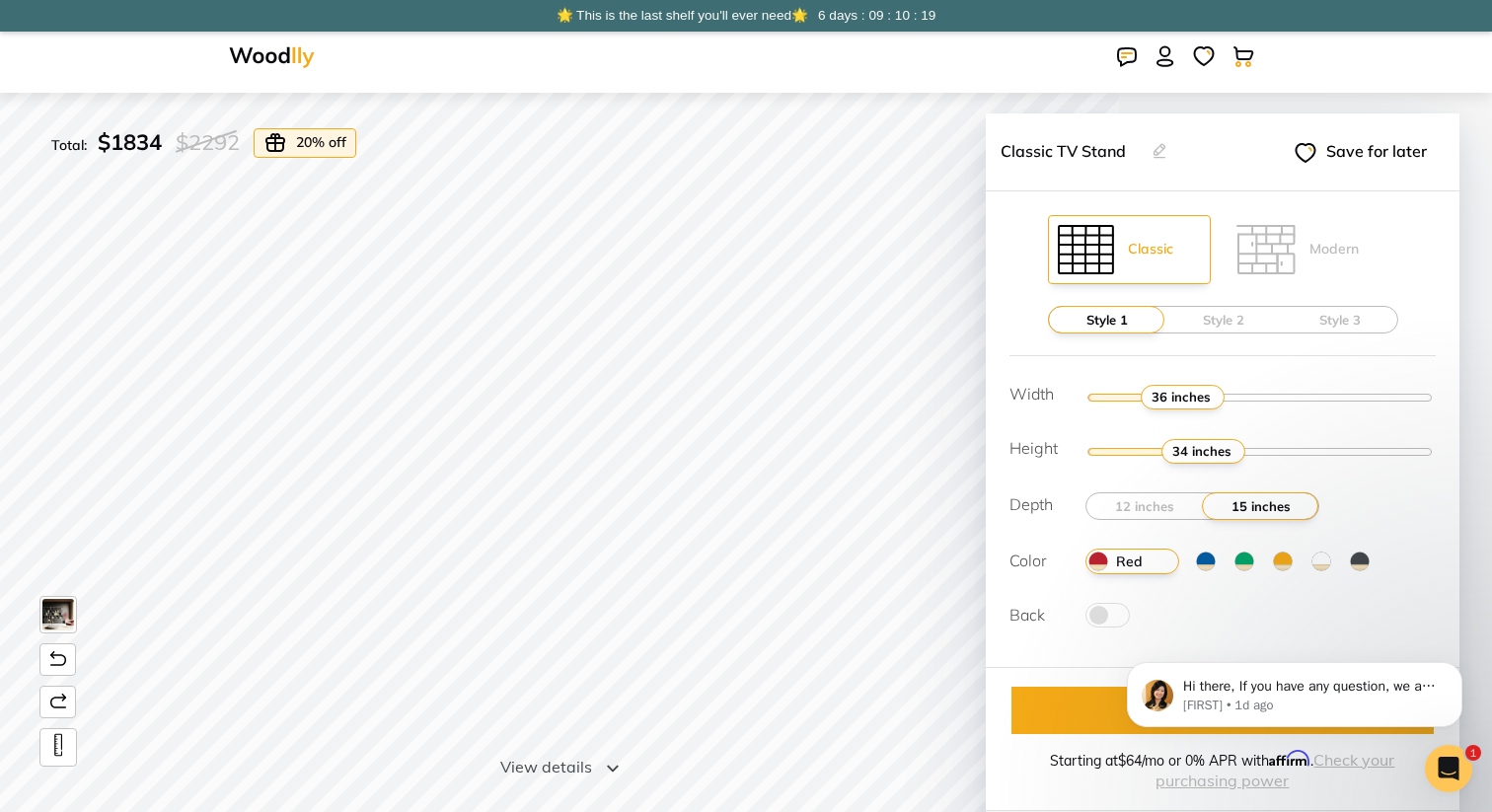 click at bounding box center [1206, 561] 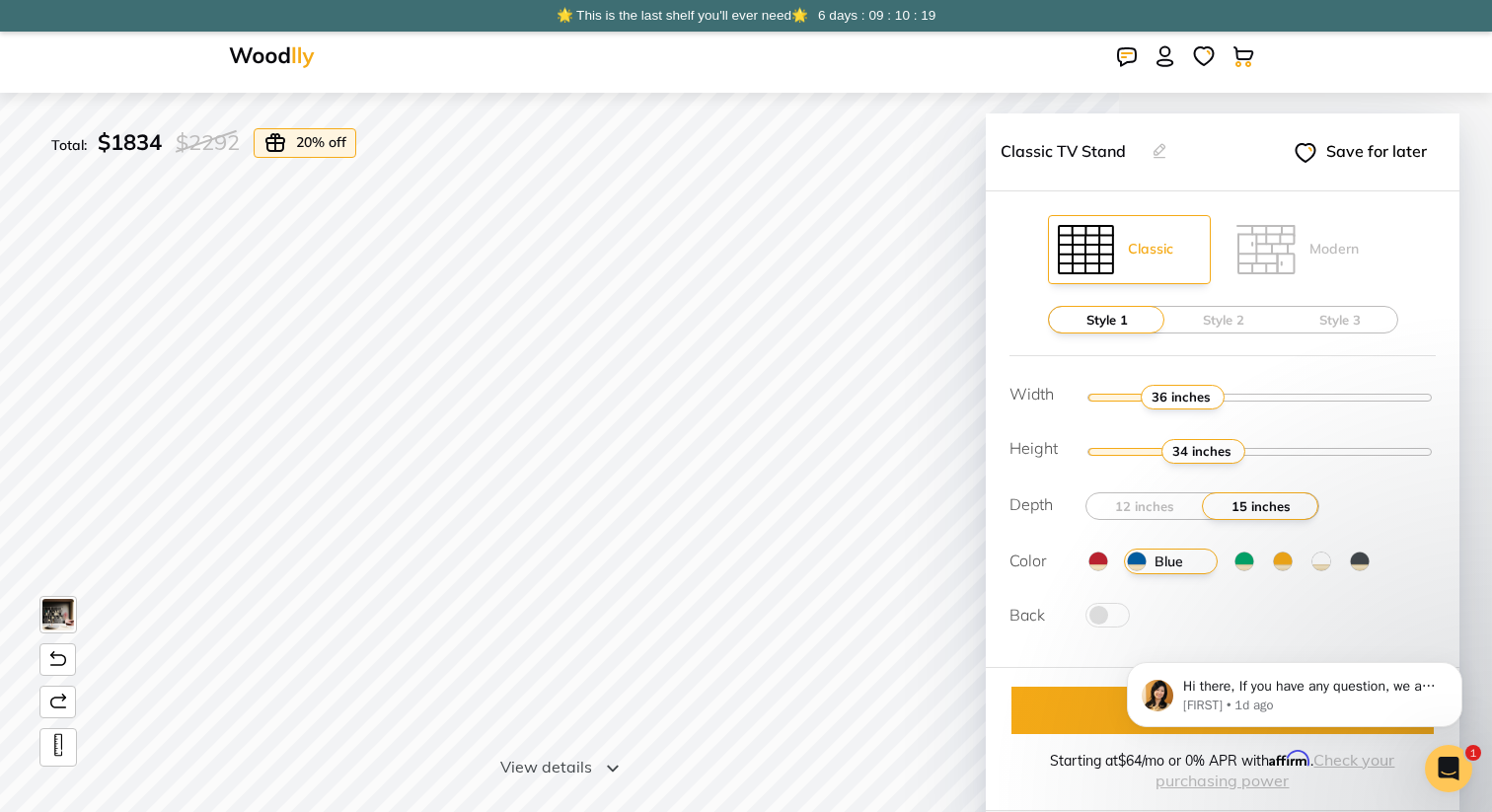 click at bounding box center (1244, 561) 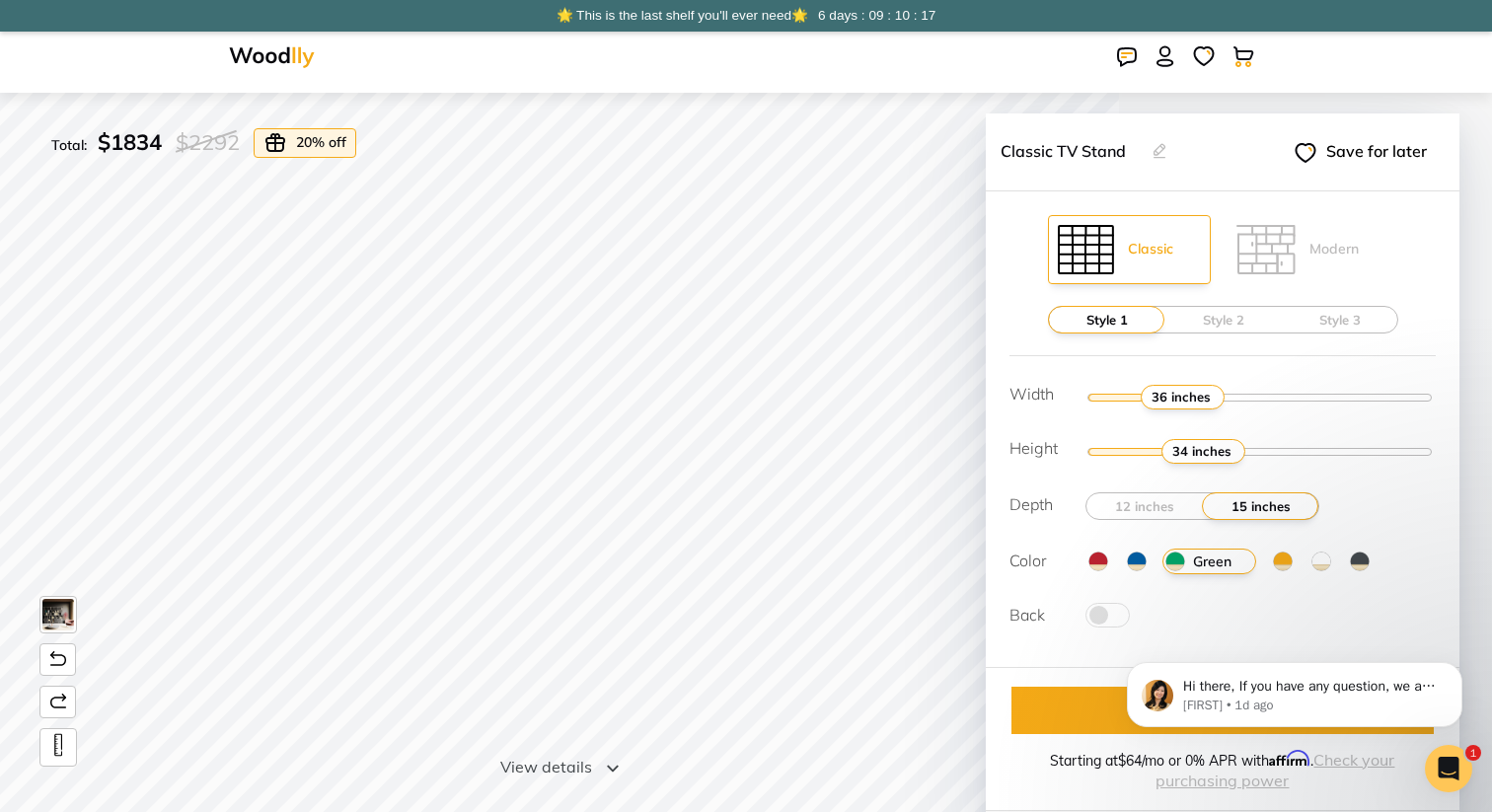 click on "Red
Blue
Green
Yellow
White
Black" at bounding box center [1260, 567] 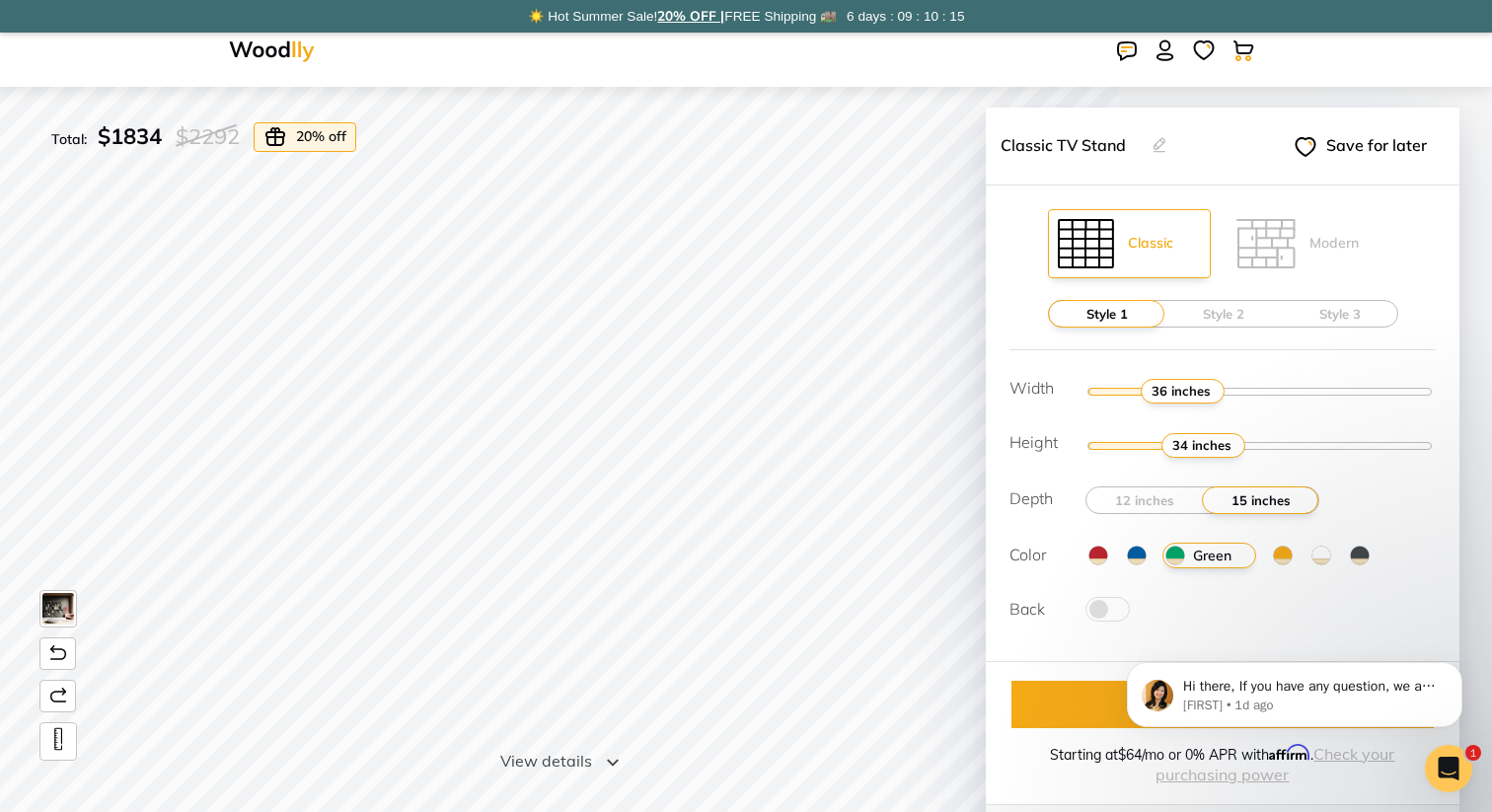 scroll, scrollTop: 9, scrollLeft: 0, axis: vertical 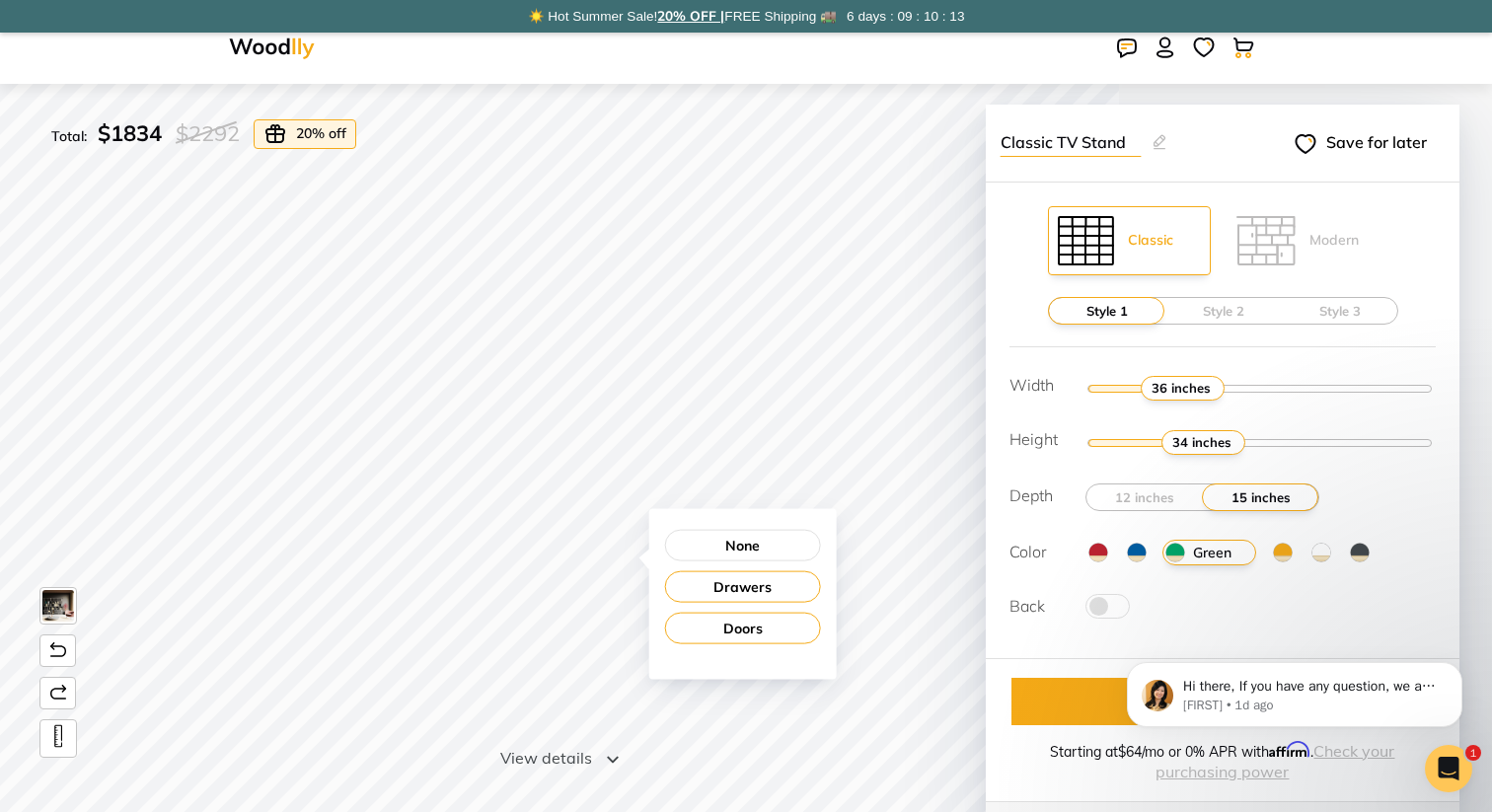 click at bounding box center [1159, 142] 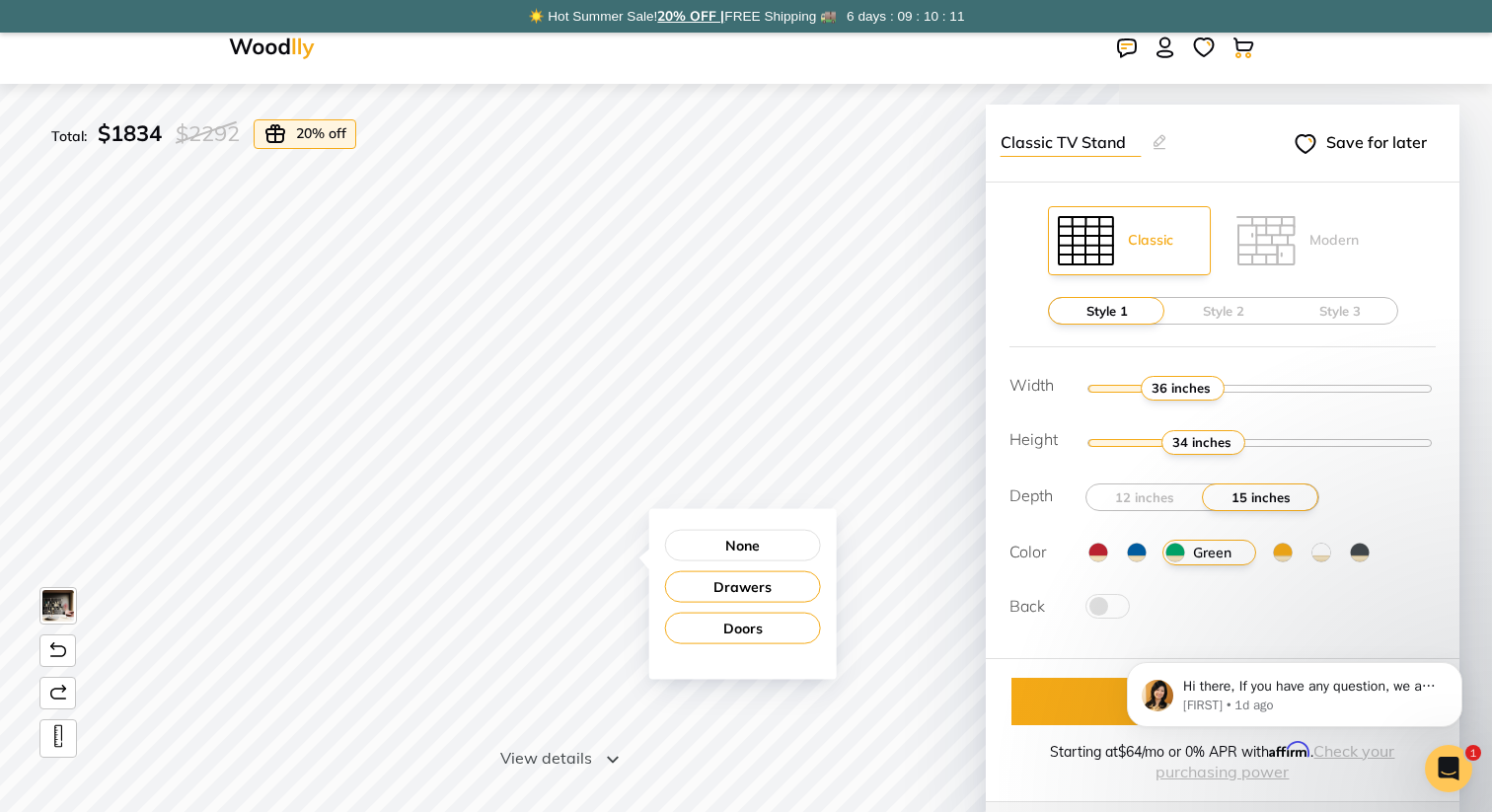 click on "Classic TV Stand" at bounding box center [1071, 142] 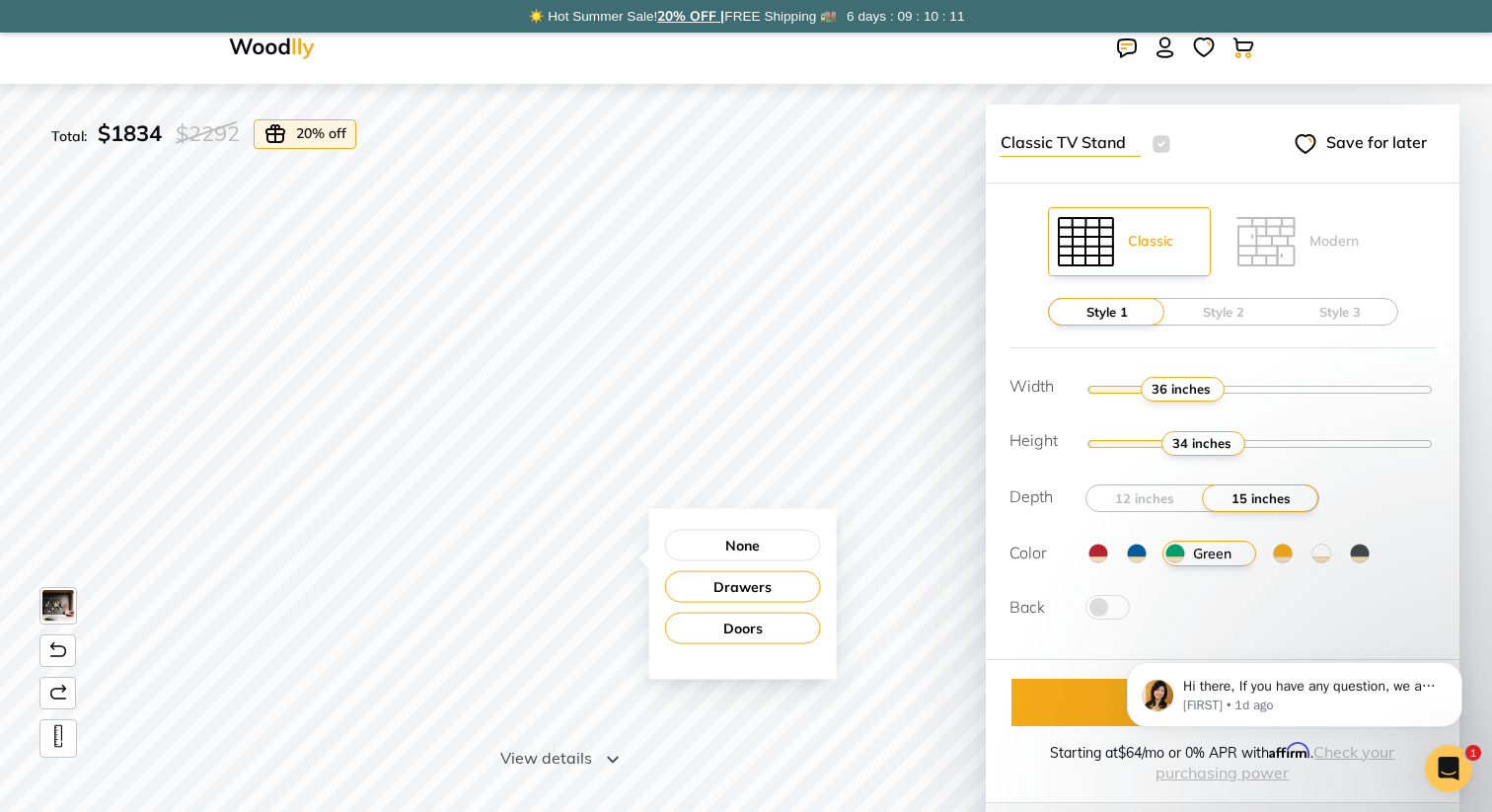click on "Classic TV Stand" at bounding box center (1071, 142) 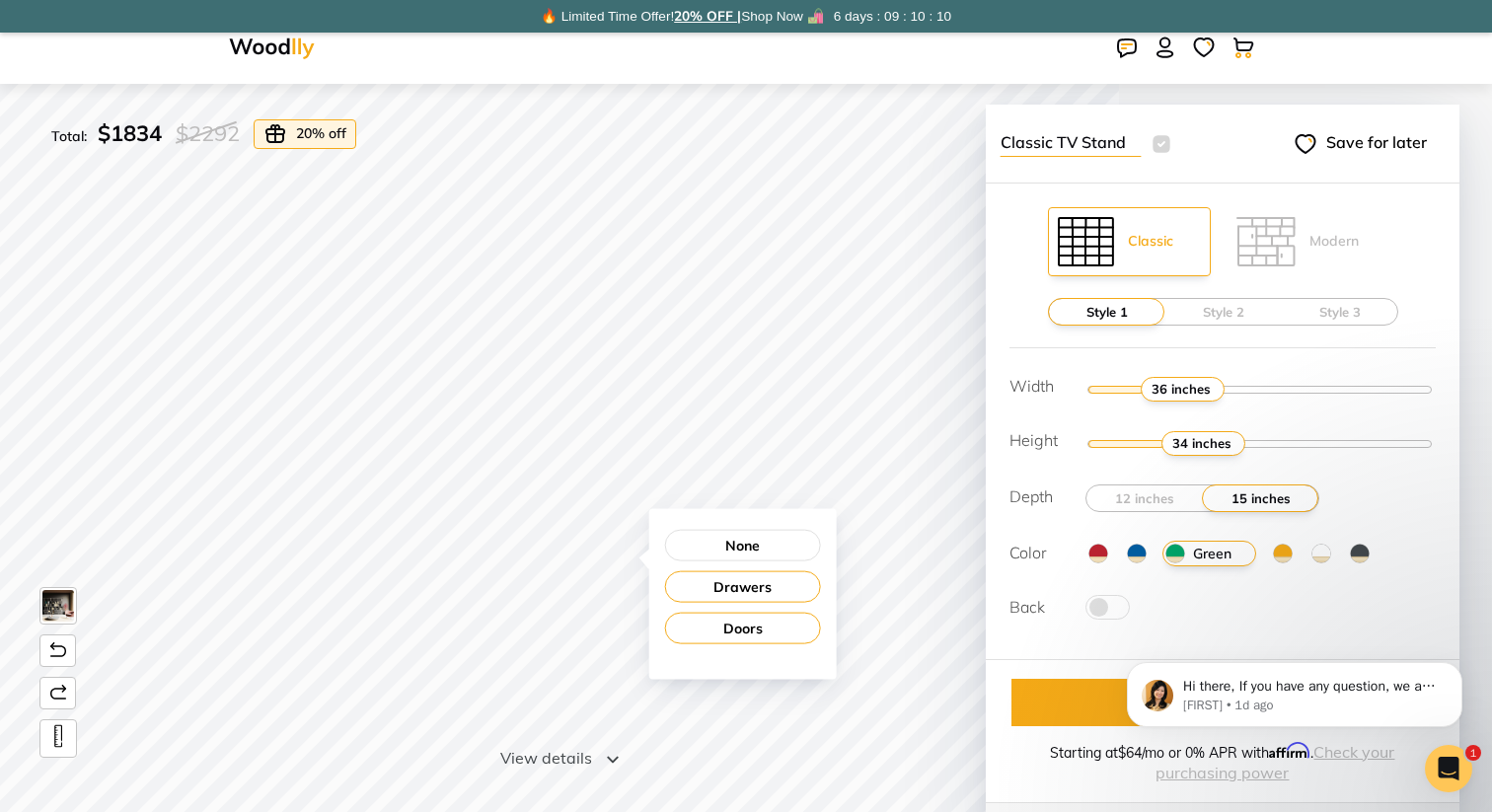click on "Classic TV Stand" at bounding box center (1071, 142) 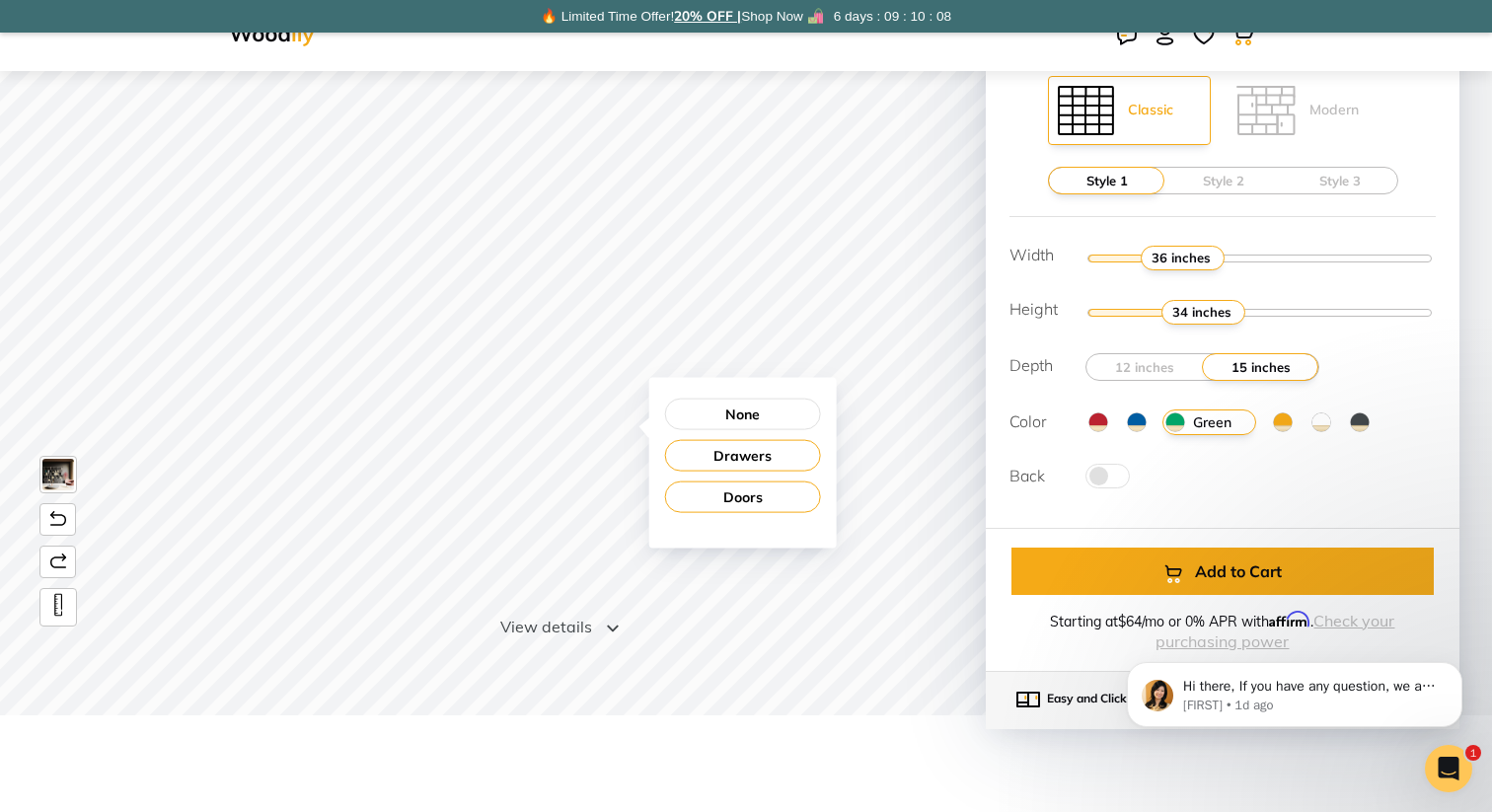 scroll, scrollTop: 0, scrollLeft: 0, axis: both 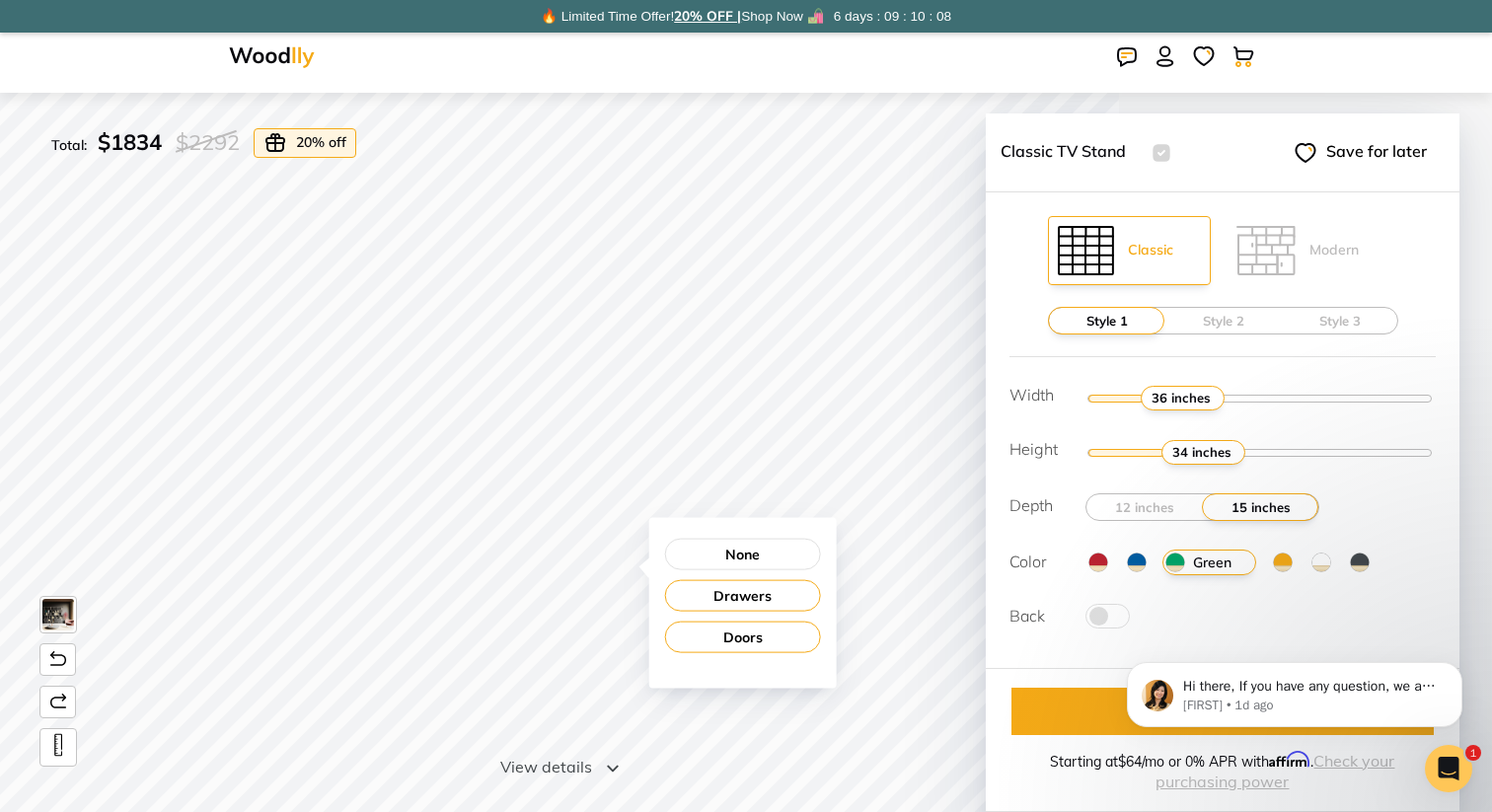 click at bounding box center [271, 57] 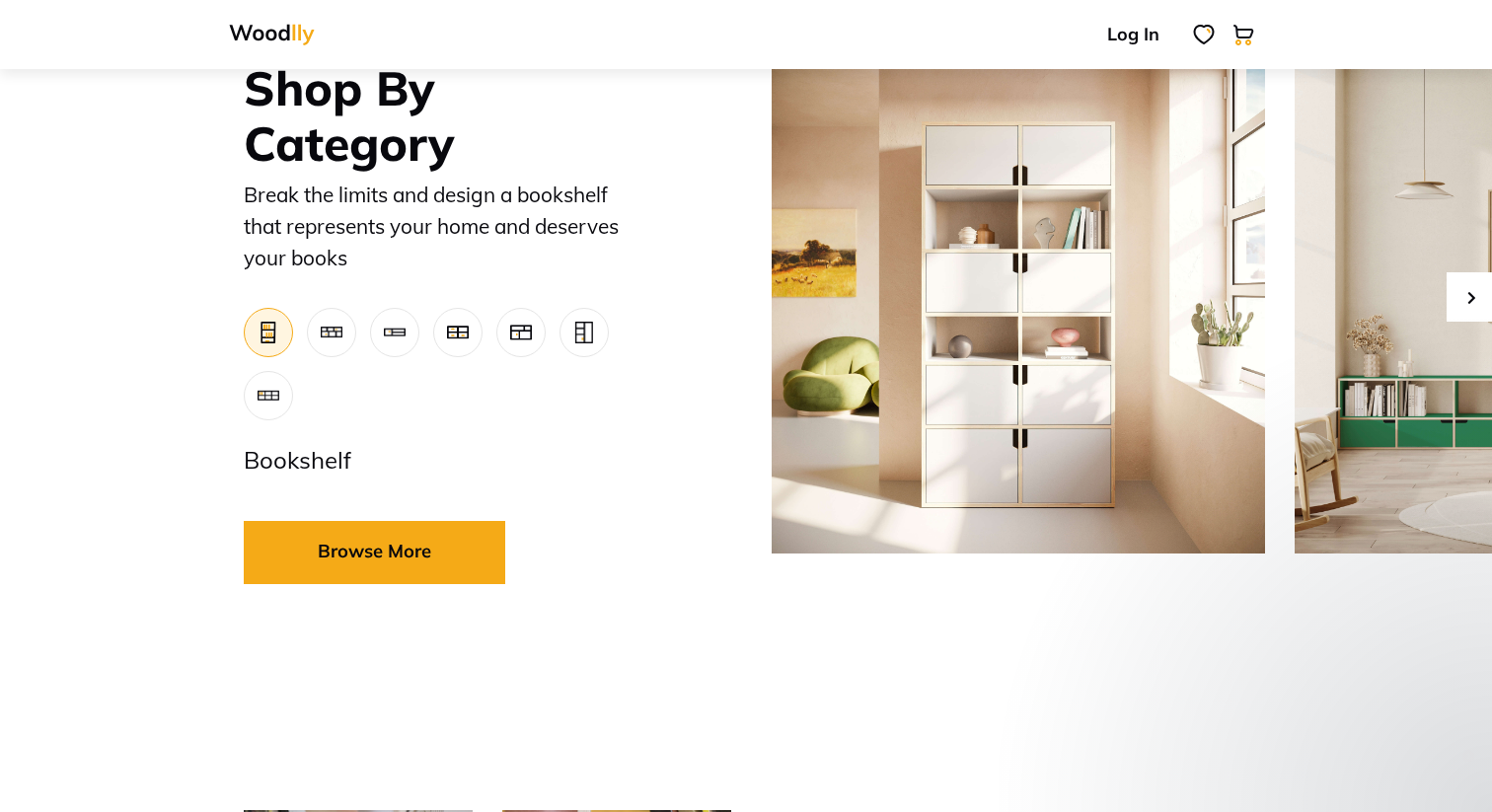 scroll, scrollTop: 1168, scrollLeft: 0, axis: vertical 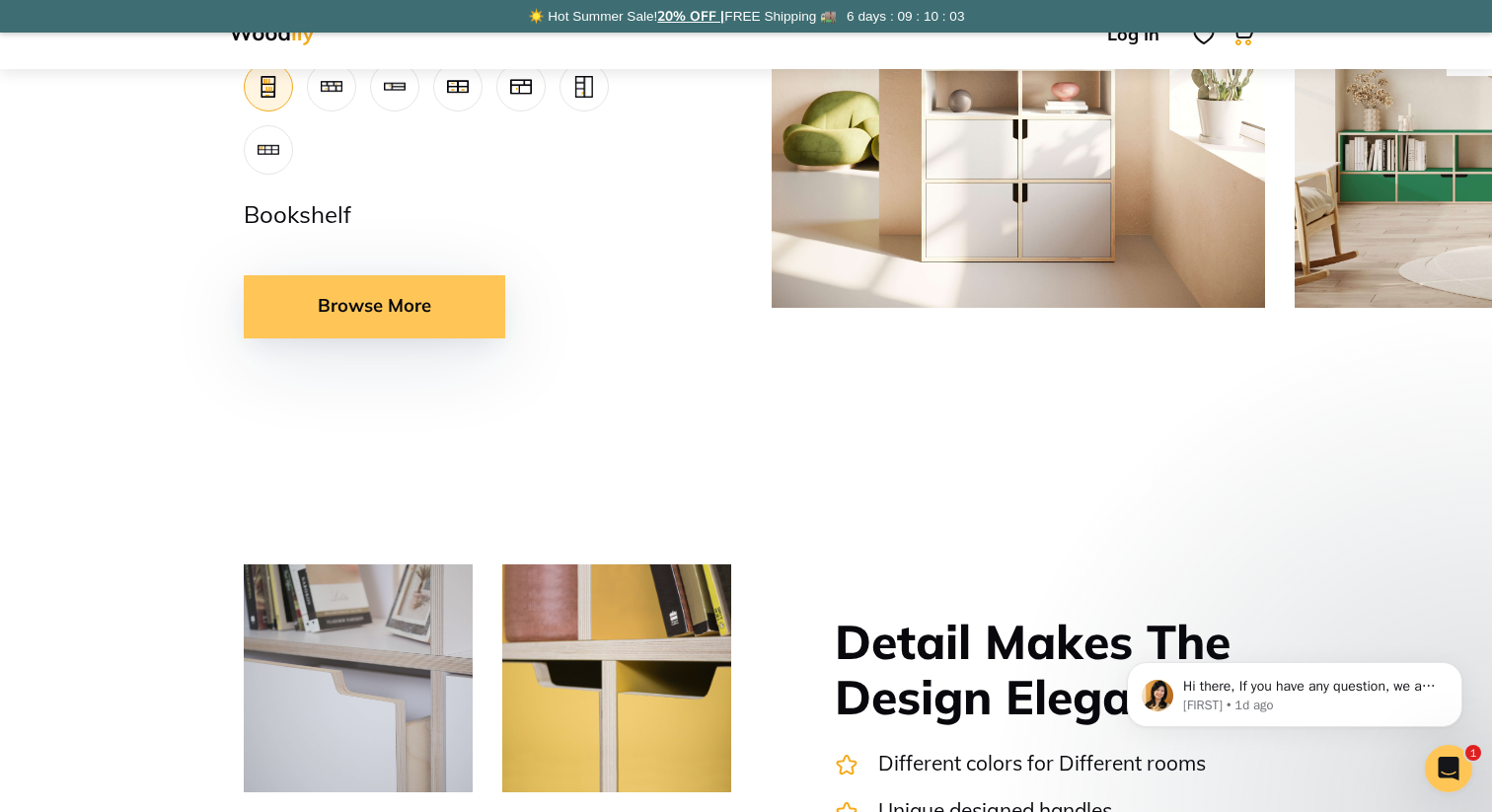 click on "Browse More" at bounding box center [374, 307] 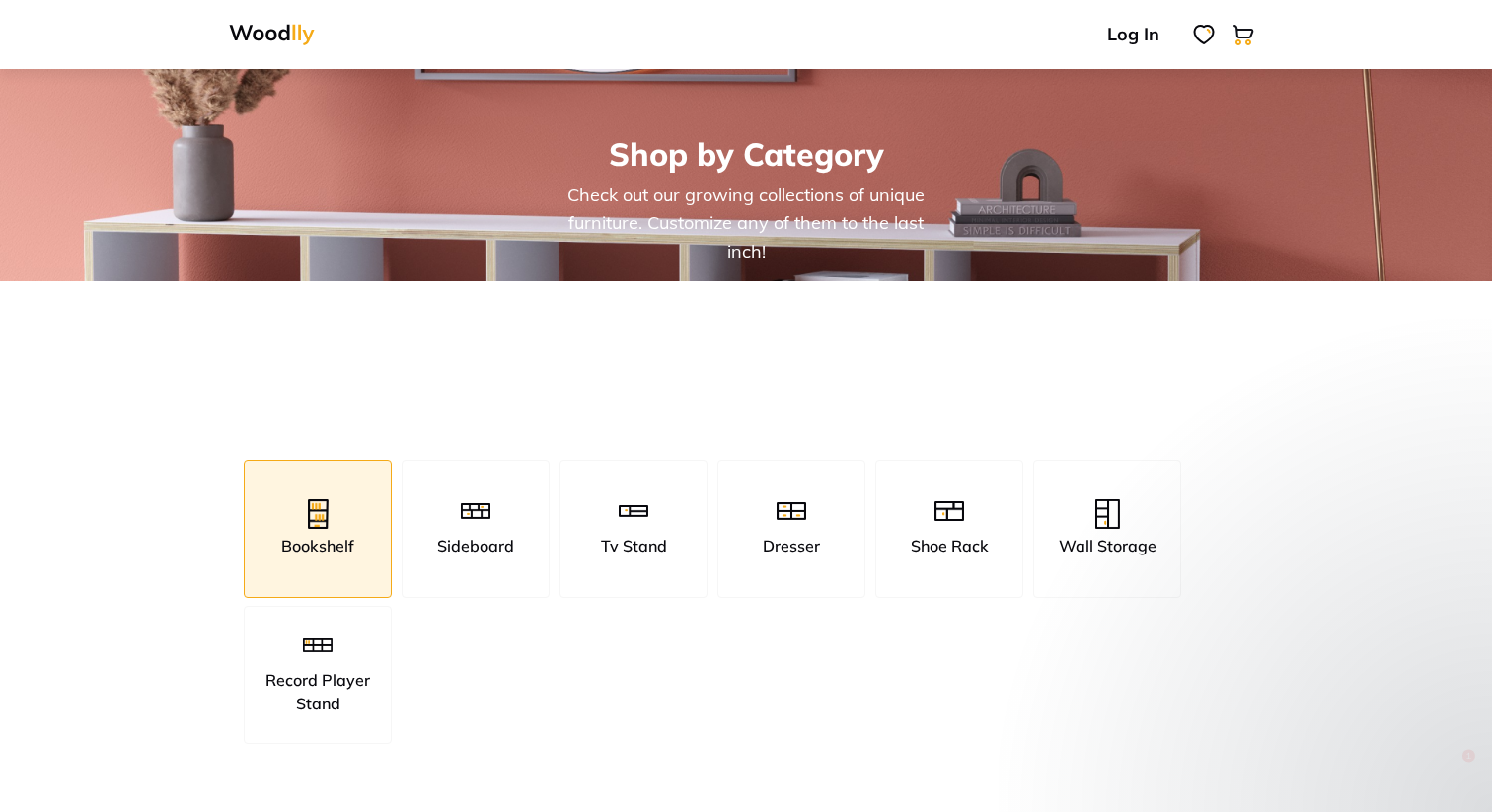scroll, scrollTop: 37, scrollLeft: 0, axis: vertical 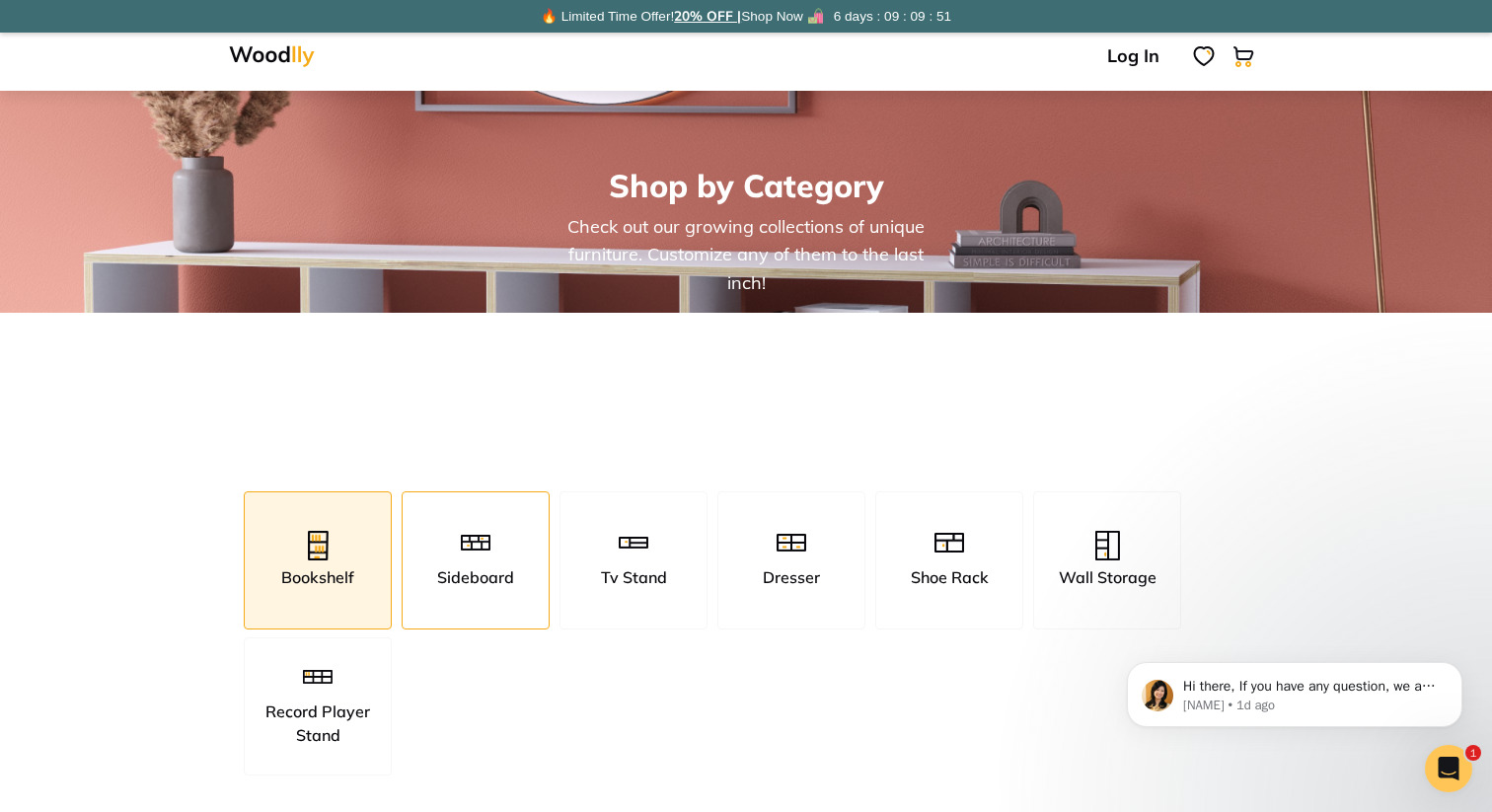 click on "Sideboard" at bounding box center (476, 577) 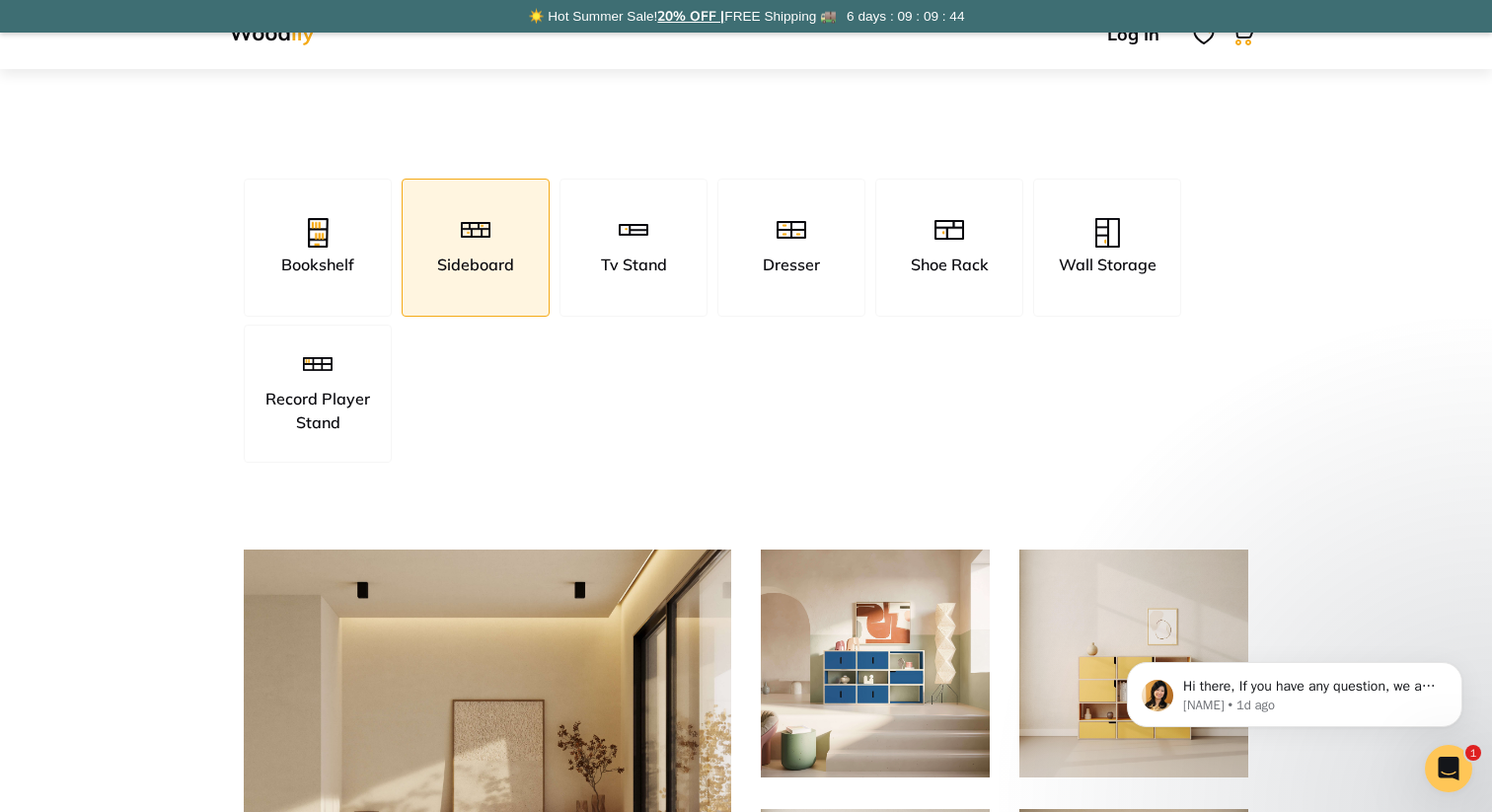 scroll, scrollTop: 306, scrollLeft: 0, axis: vertical 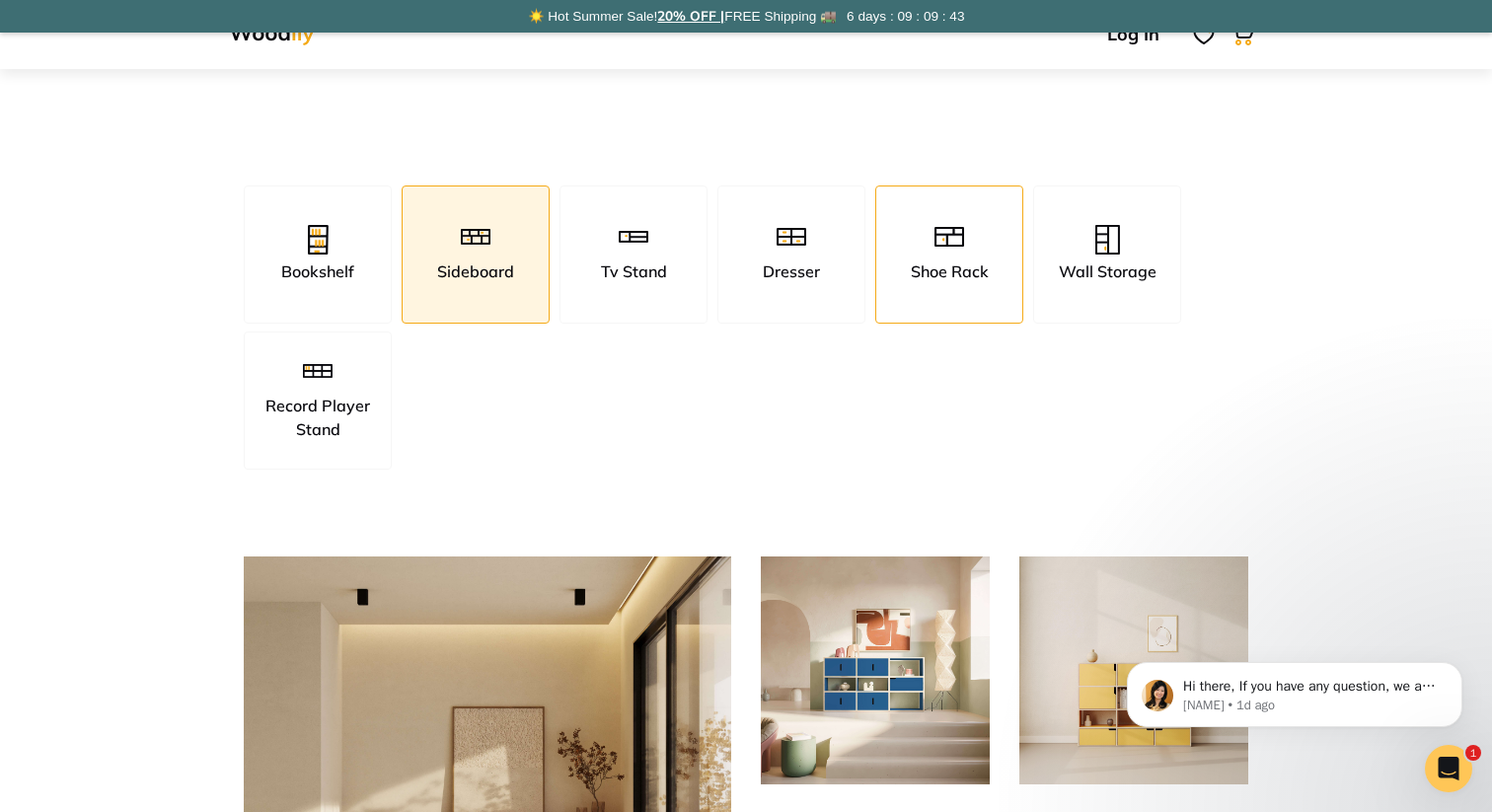 click on "Shoe Rack" at bounding box center (949, 271) 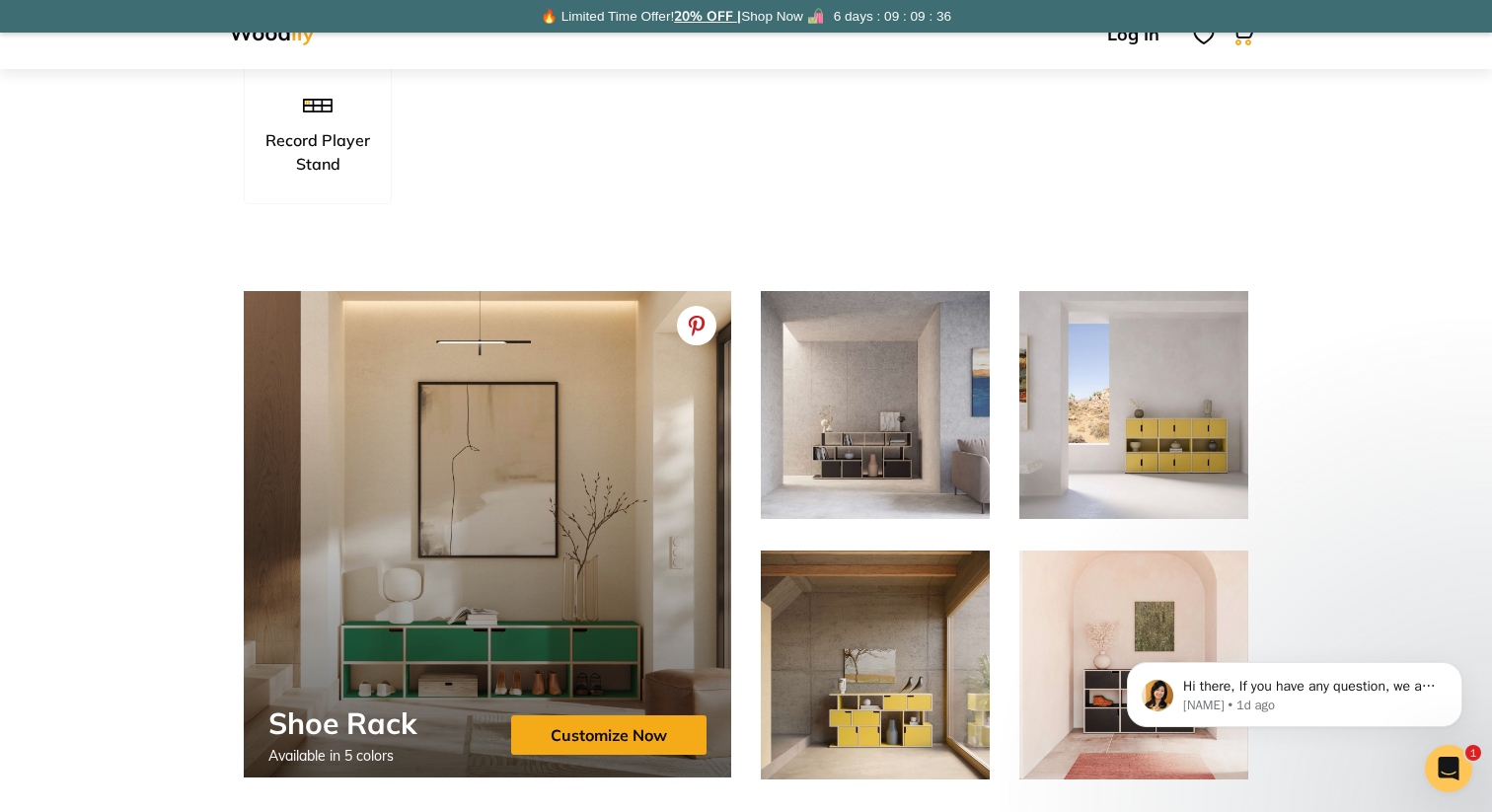 scroll, scrollTop: 326, scrollLeft: 0, axis: vertical 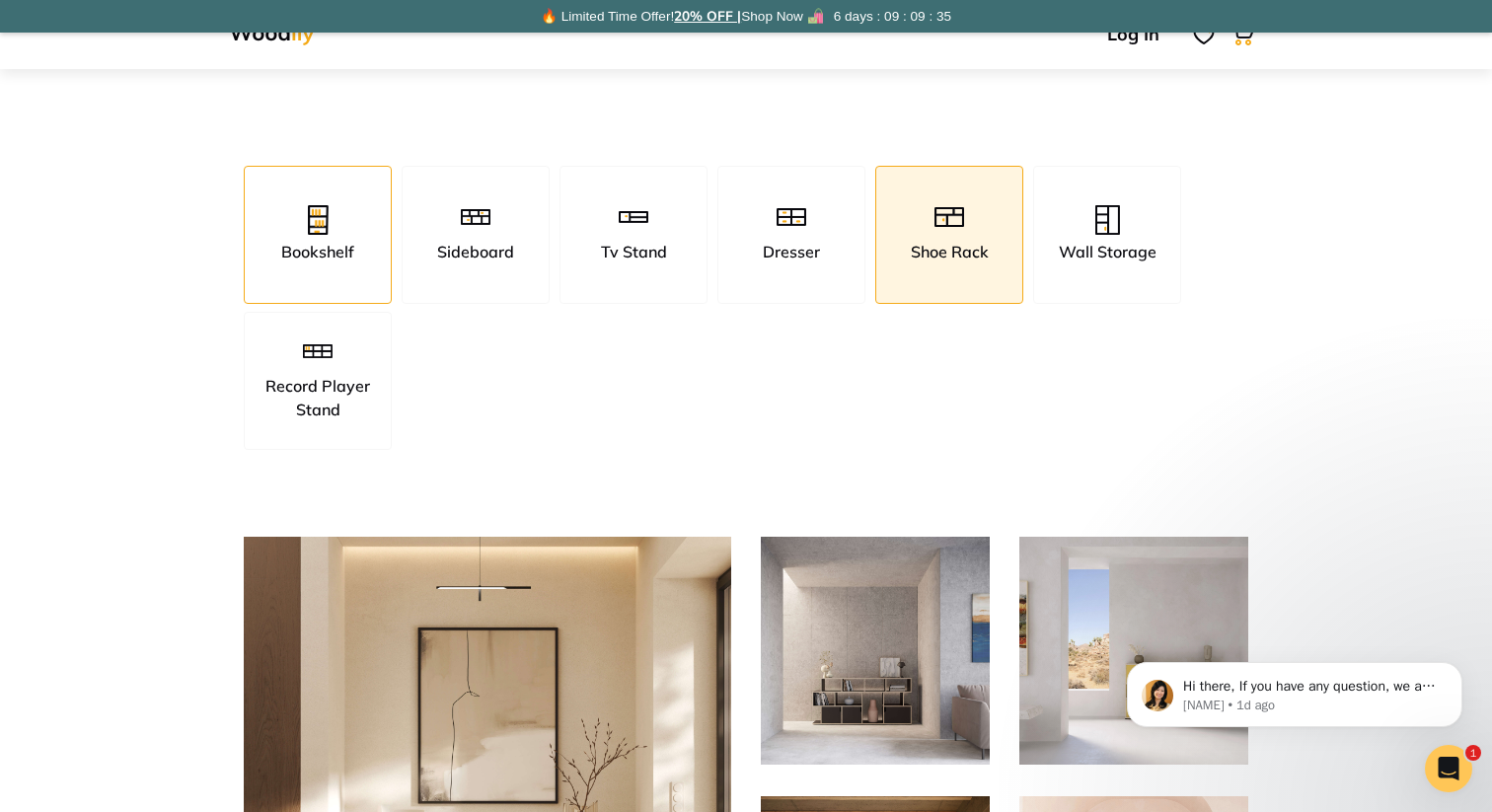 click at bounding box center [318, 222] 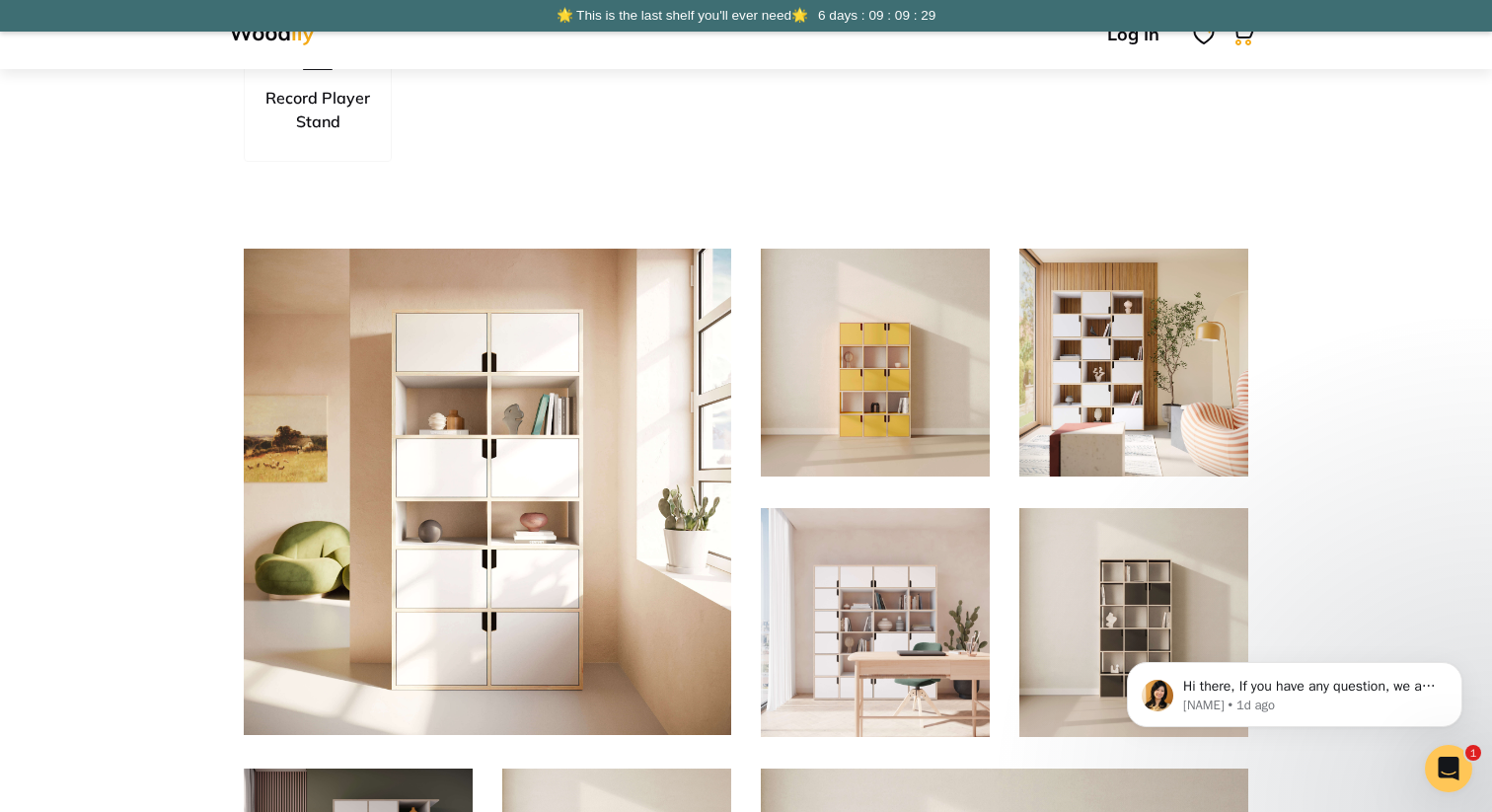scroll, scrollTop: 7, scrollLeft: 0, axis: vertical 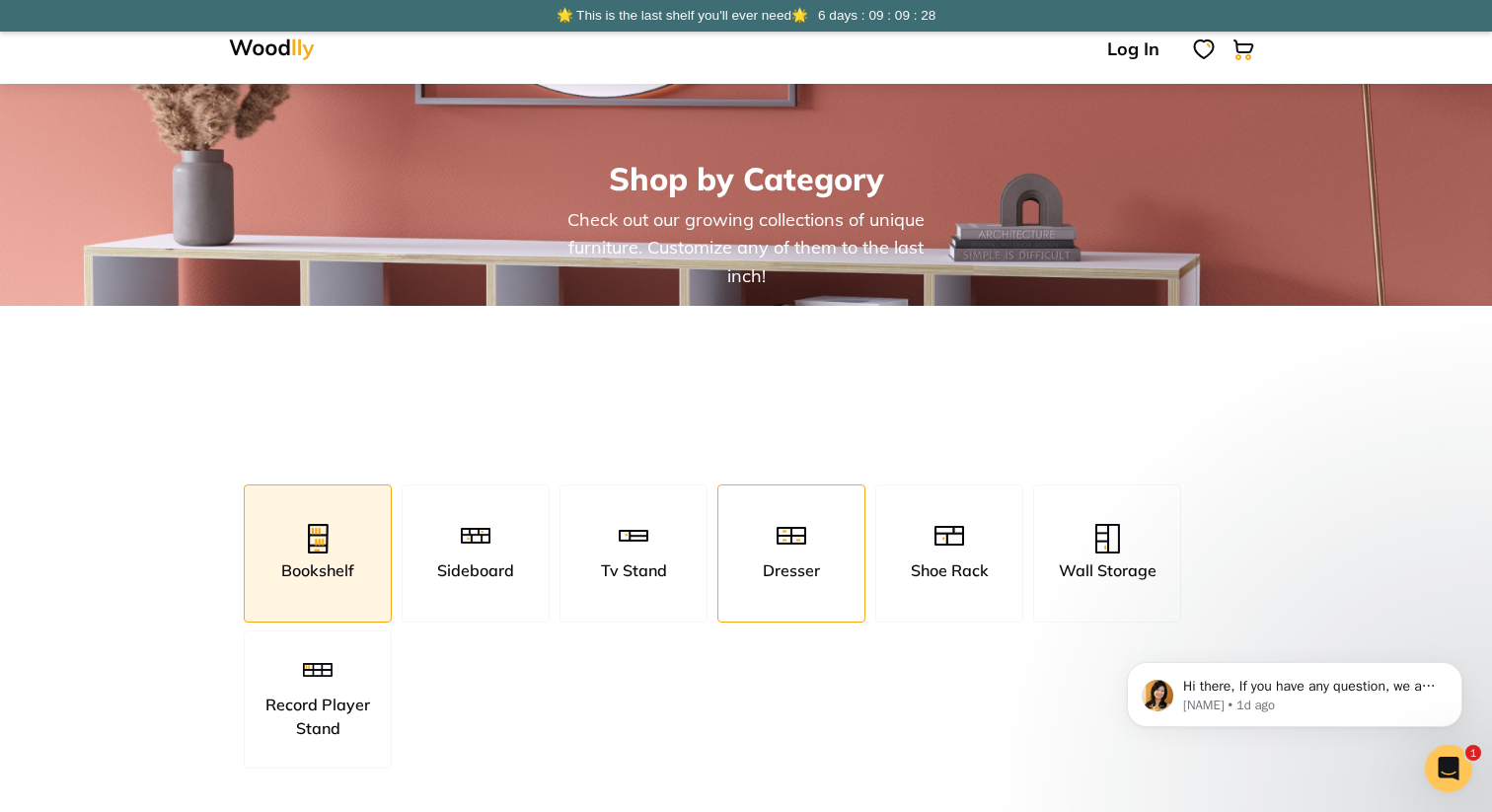 click on "Dresser" at bounding box center (791, 554) 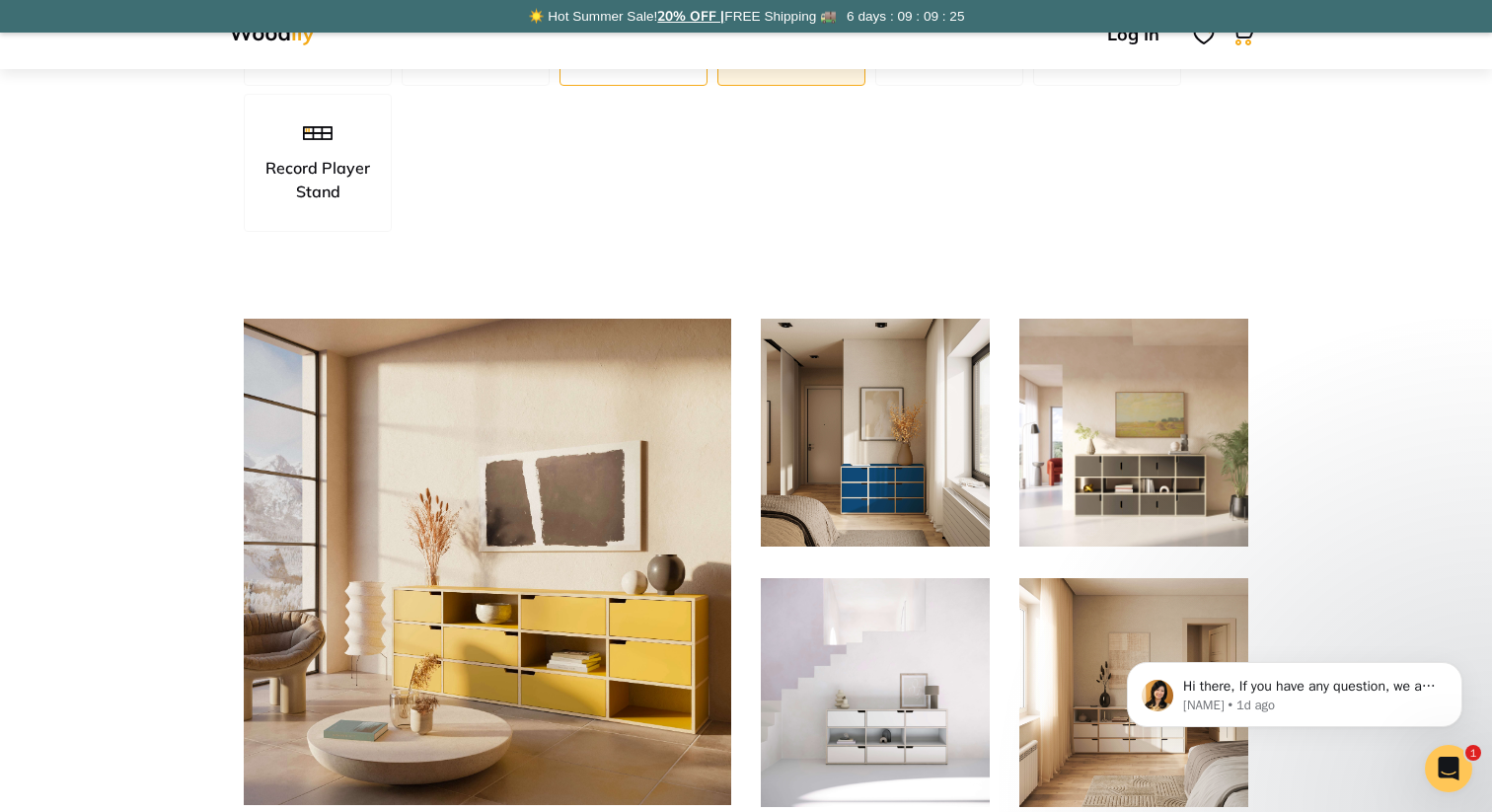 scroll, scrollTop: 114, scrollLeft: 0, axis: vertical 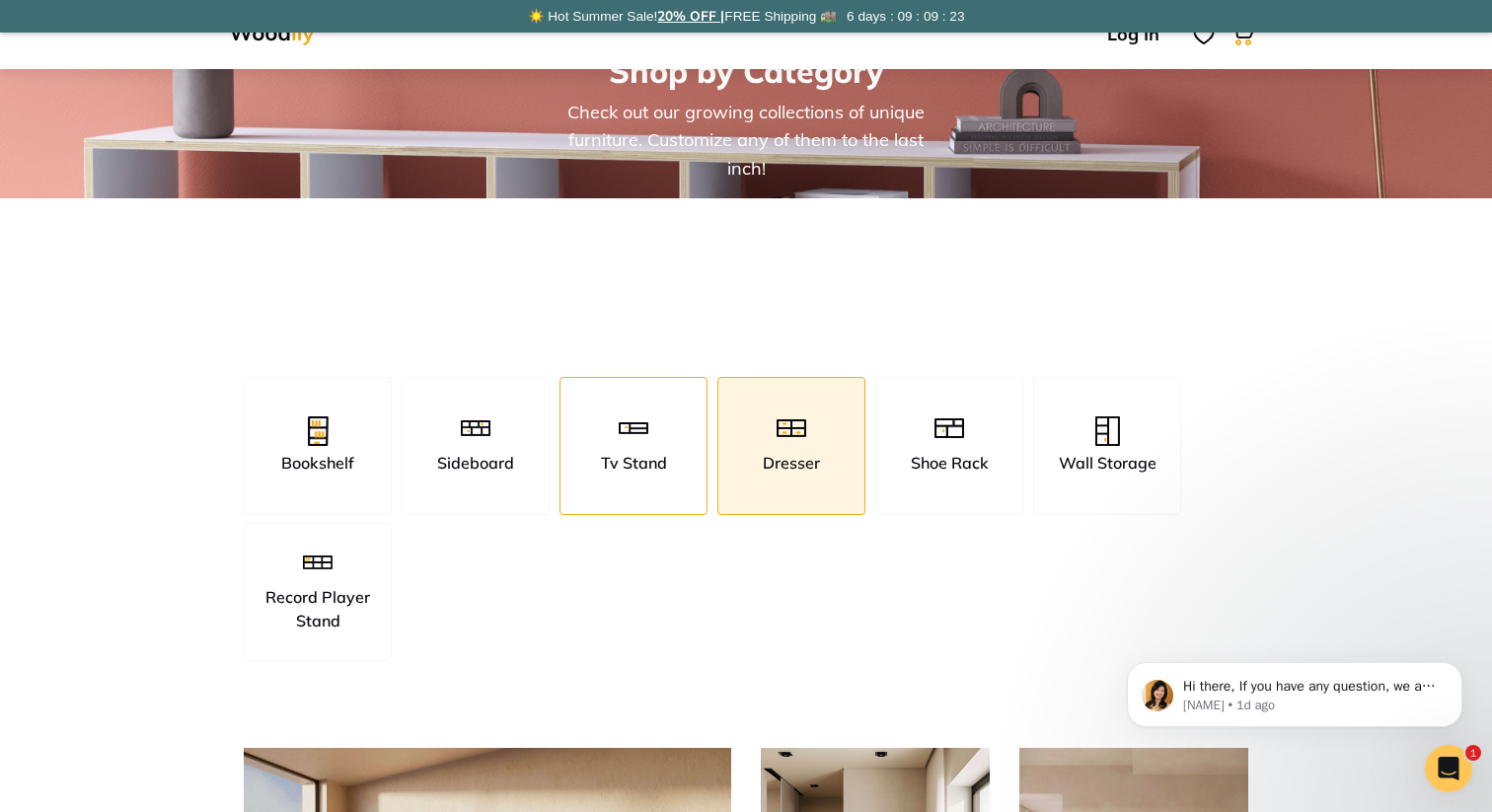 click at bounding box center (634, 433) 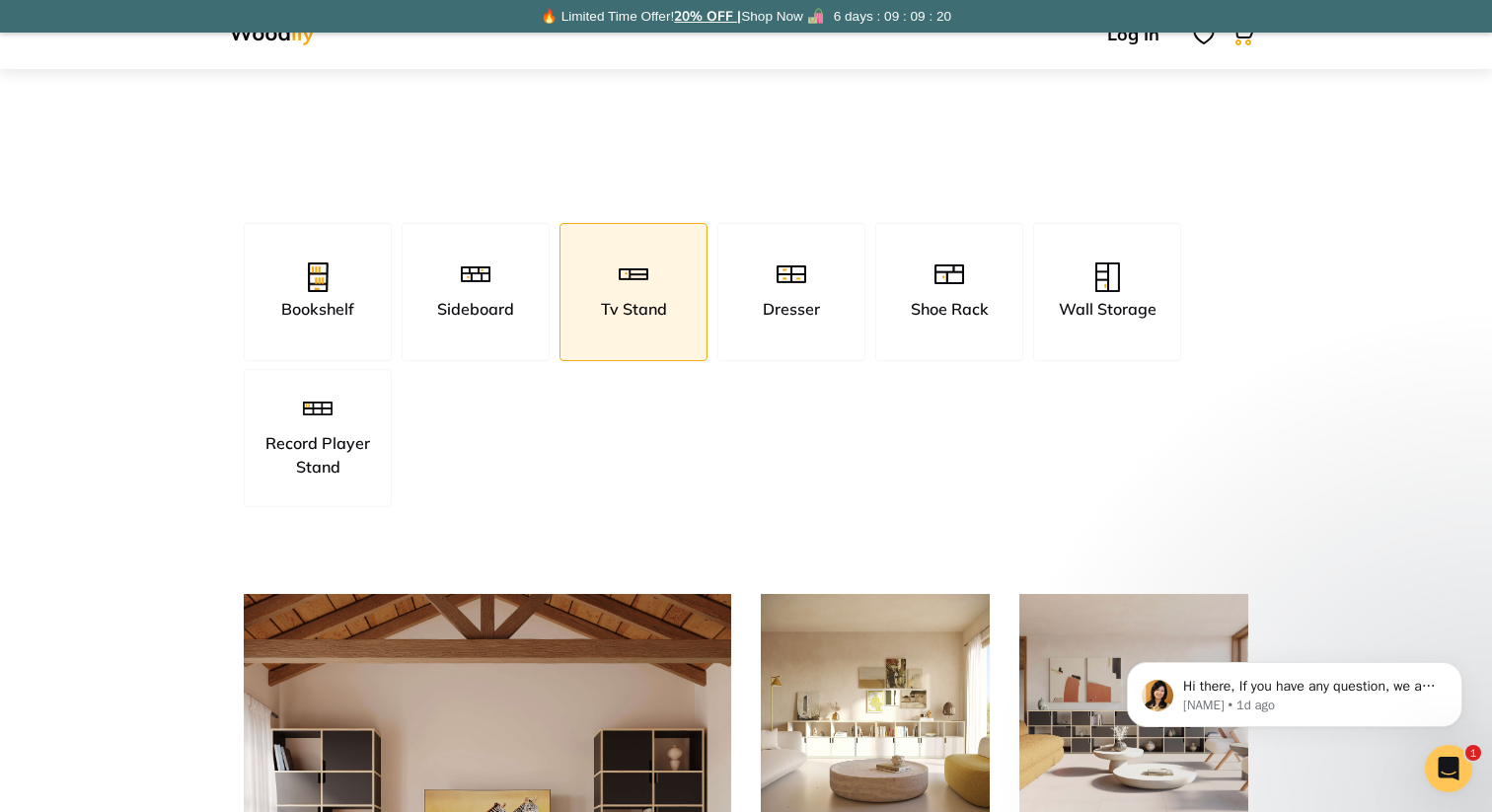 scroll, scrollTop: 0, scrollLeft: 0, axis: both 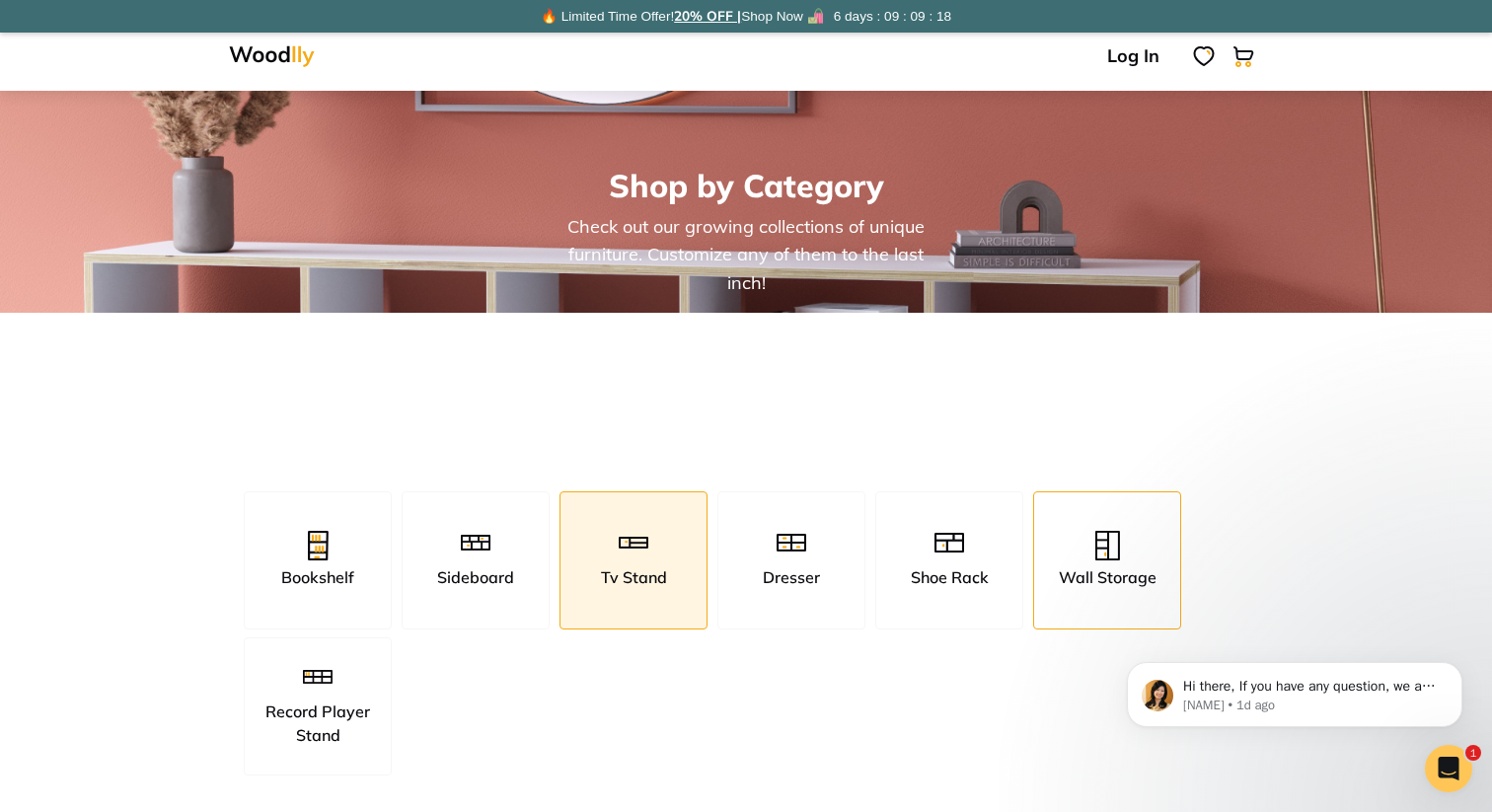 click at bounding box center [1107, 548] 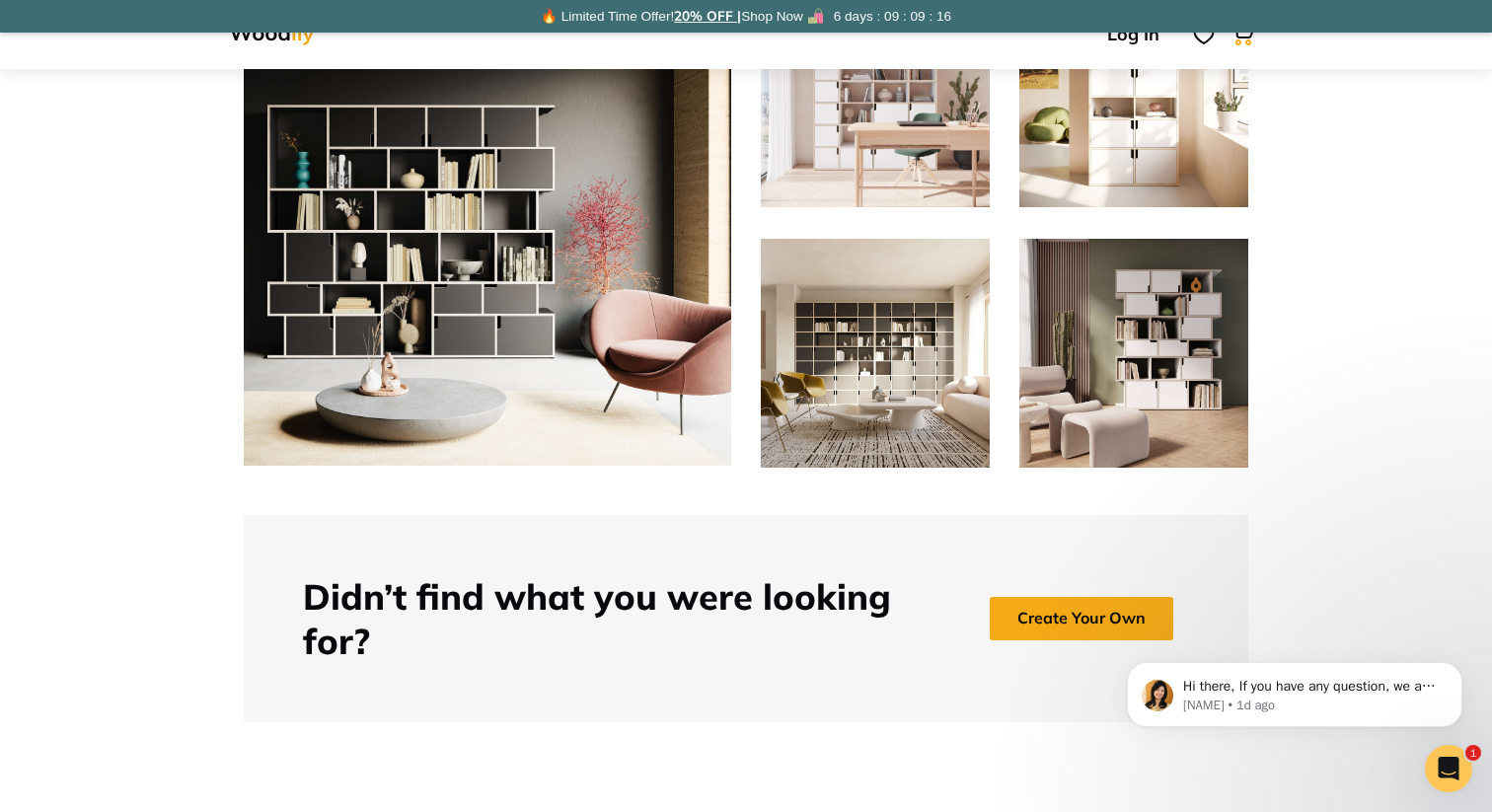 scroll, scrollTop: 760, scrollLeft: 0, axis: vertical 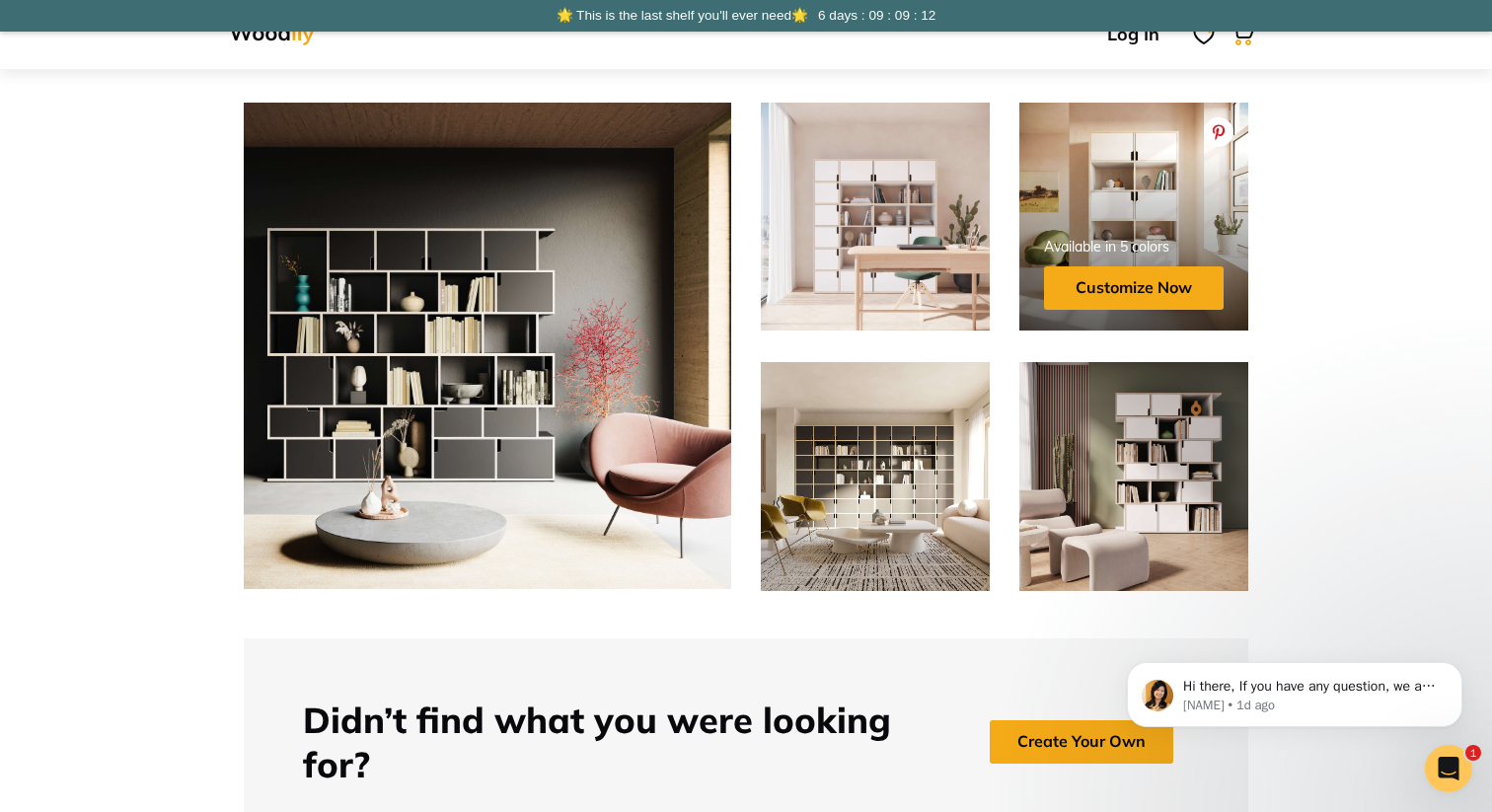 click at bounding box center [1134, 217] 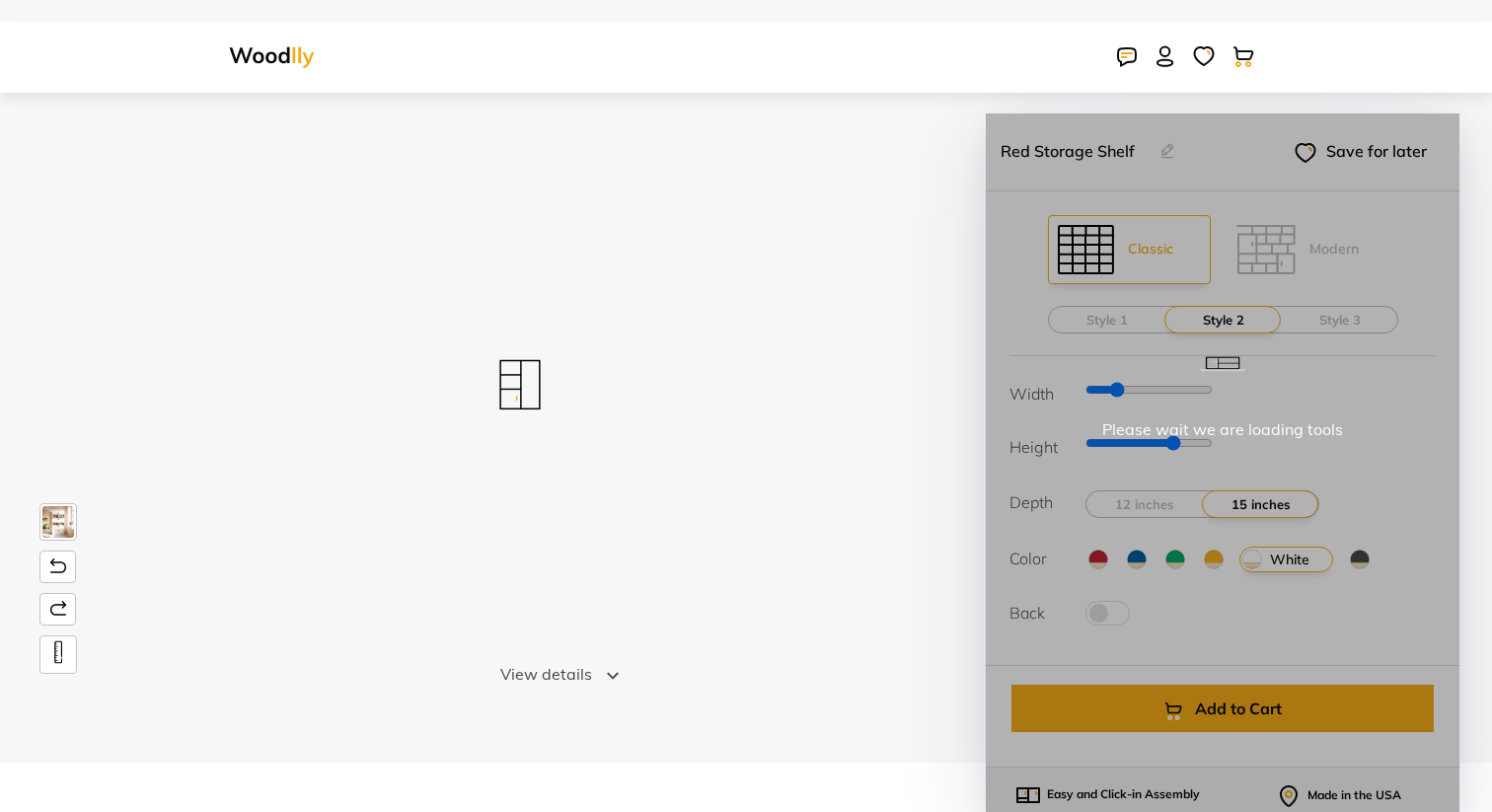 scroll, scrollTop: 0, scrollLeft: 0, axis: both 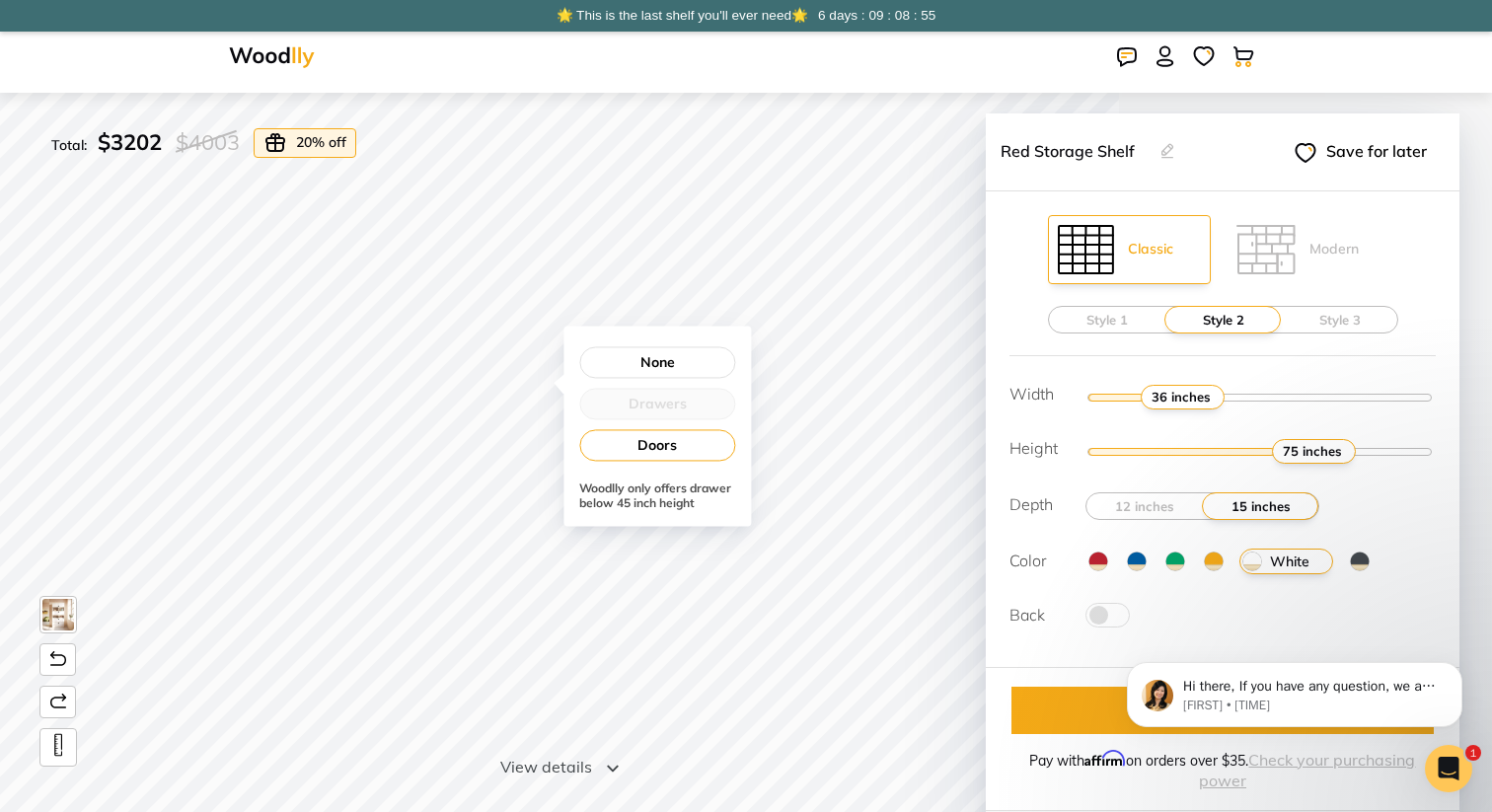 click at bounding box center [1214, 561] 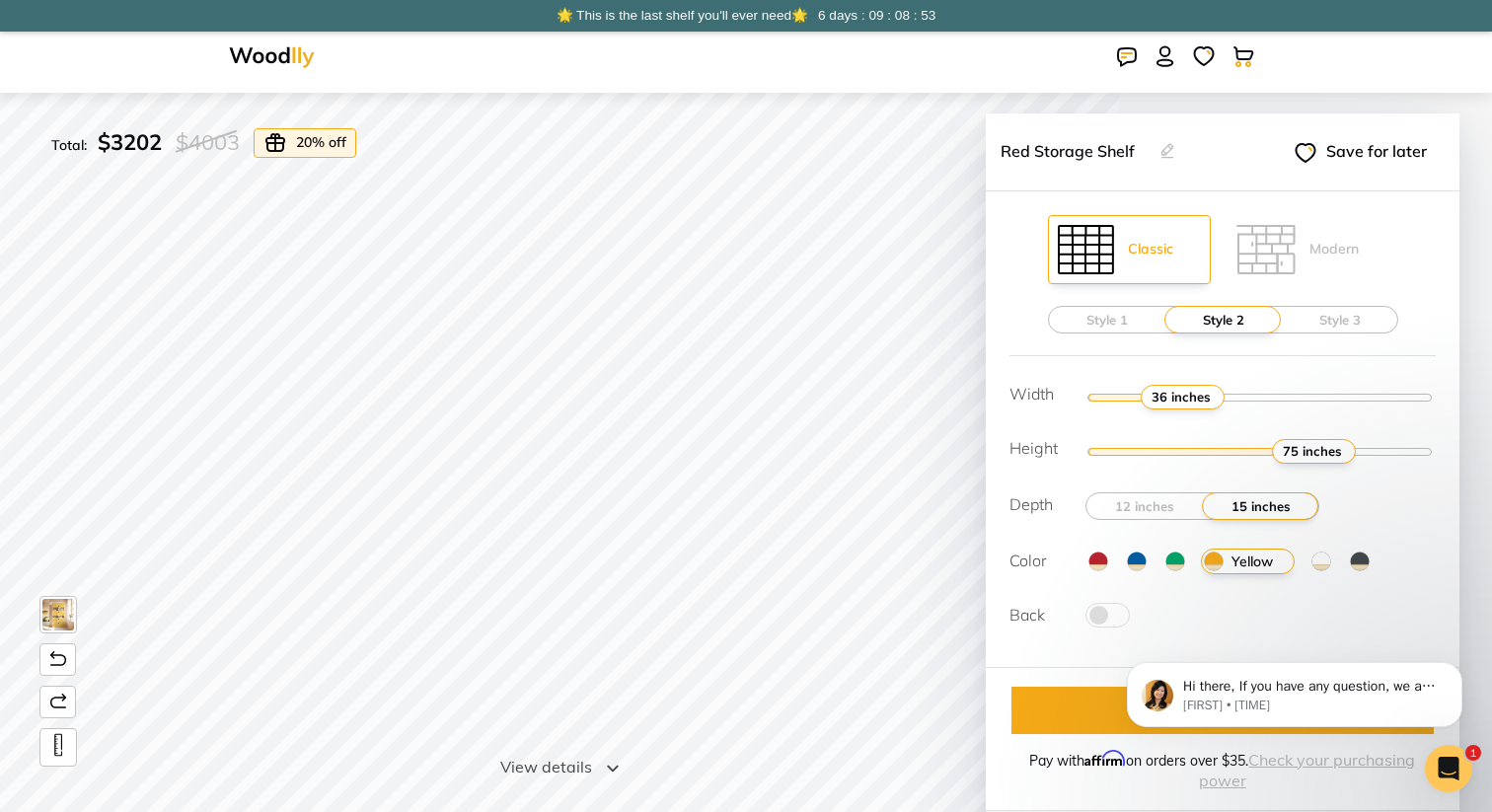 click at bounding box center (1175, 561) 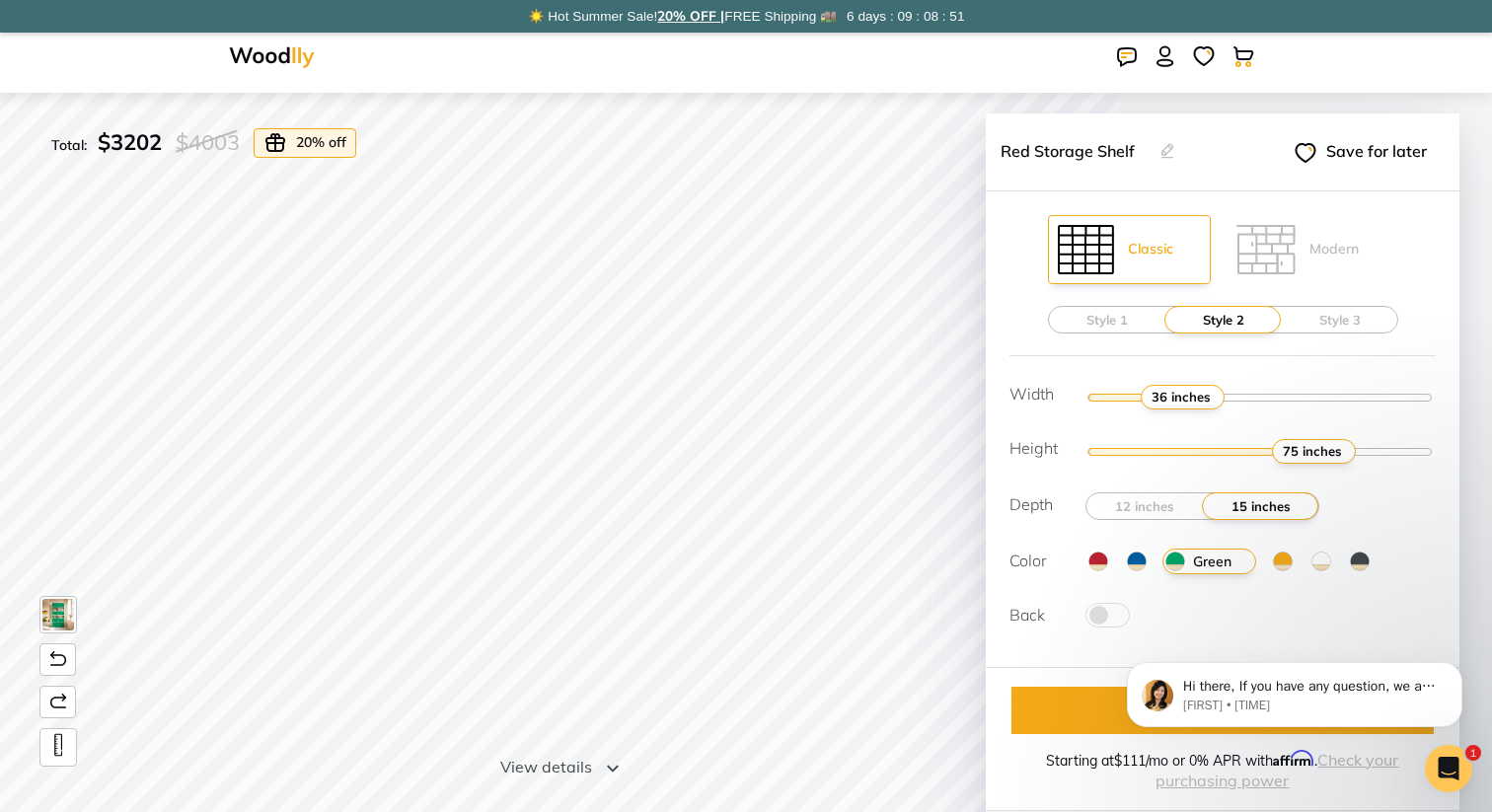 click at bounding box center [1137, 561] 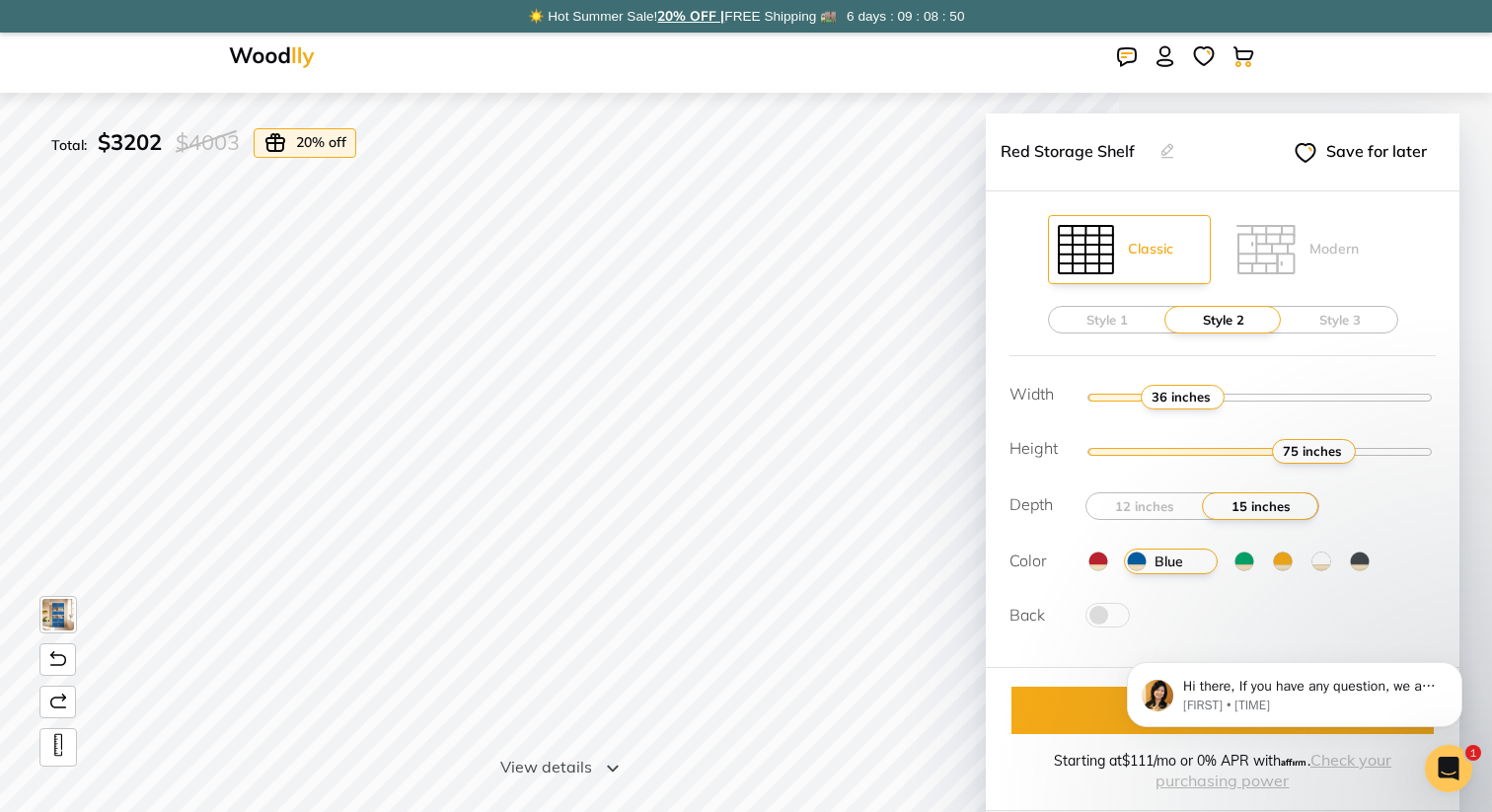 click at bounding box center [1098, 561] 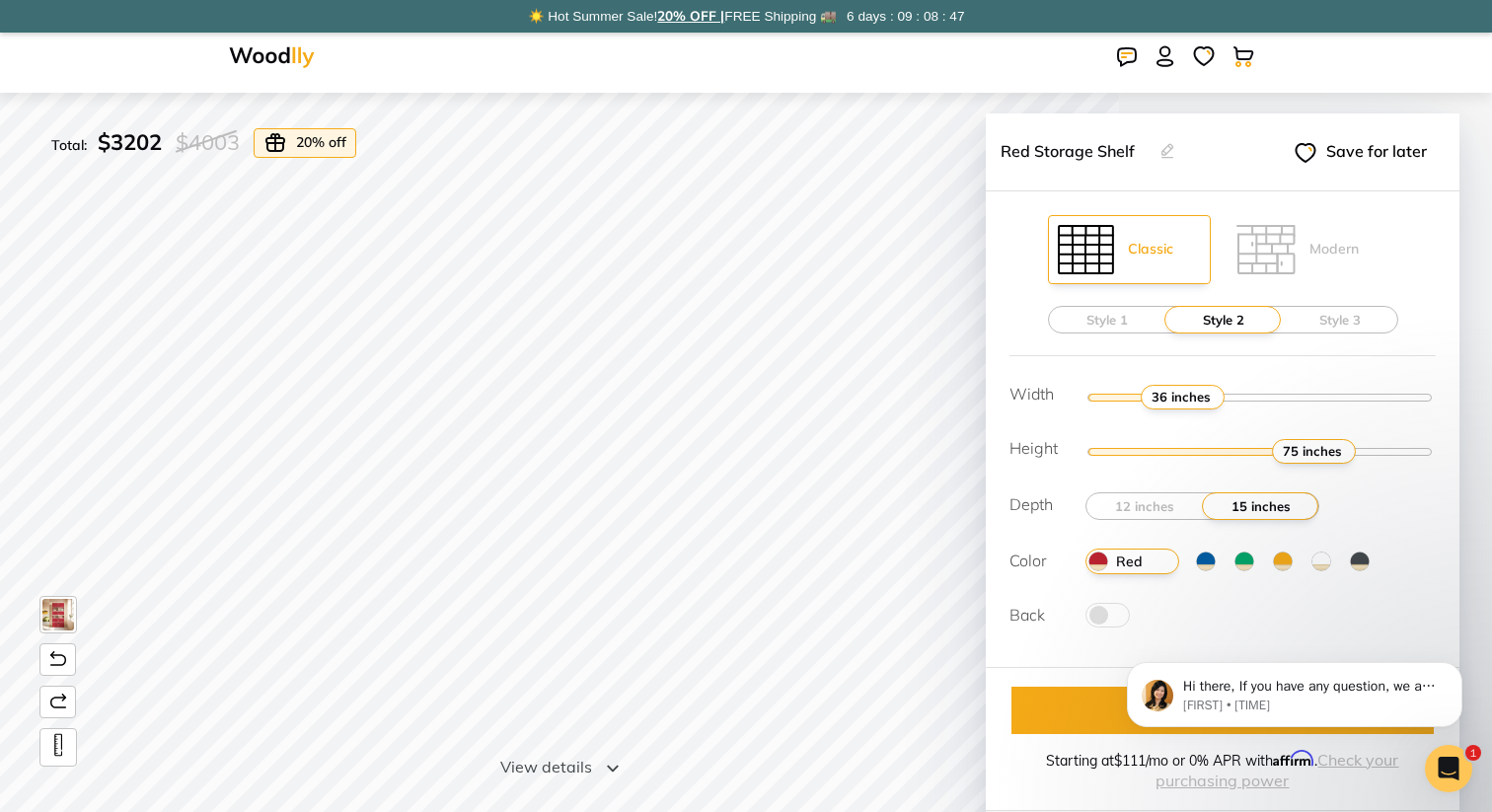 click at bounding box center (1206, 561) 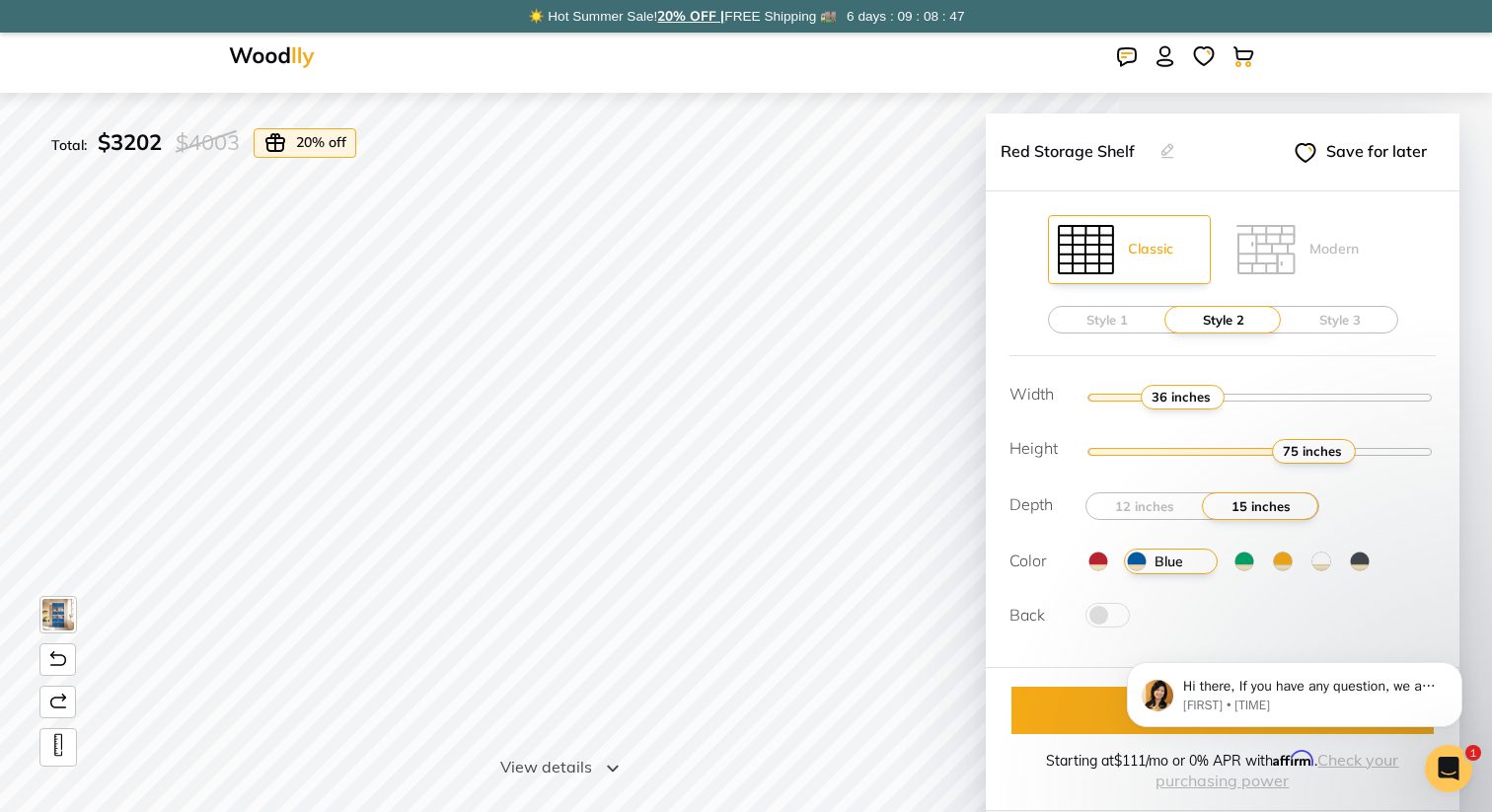 click on "Green" at bounding box center (1243, 561) 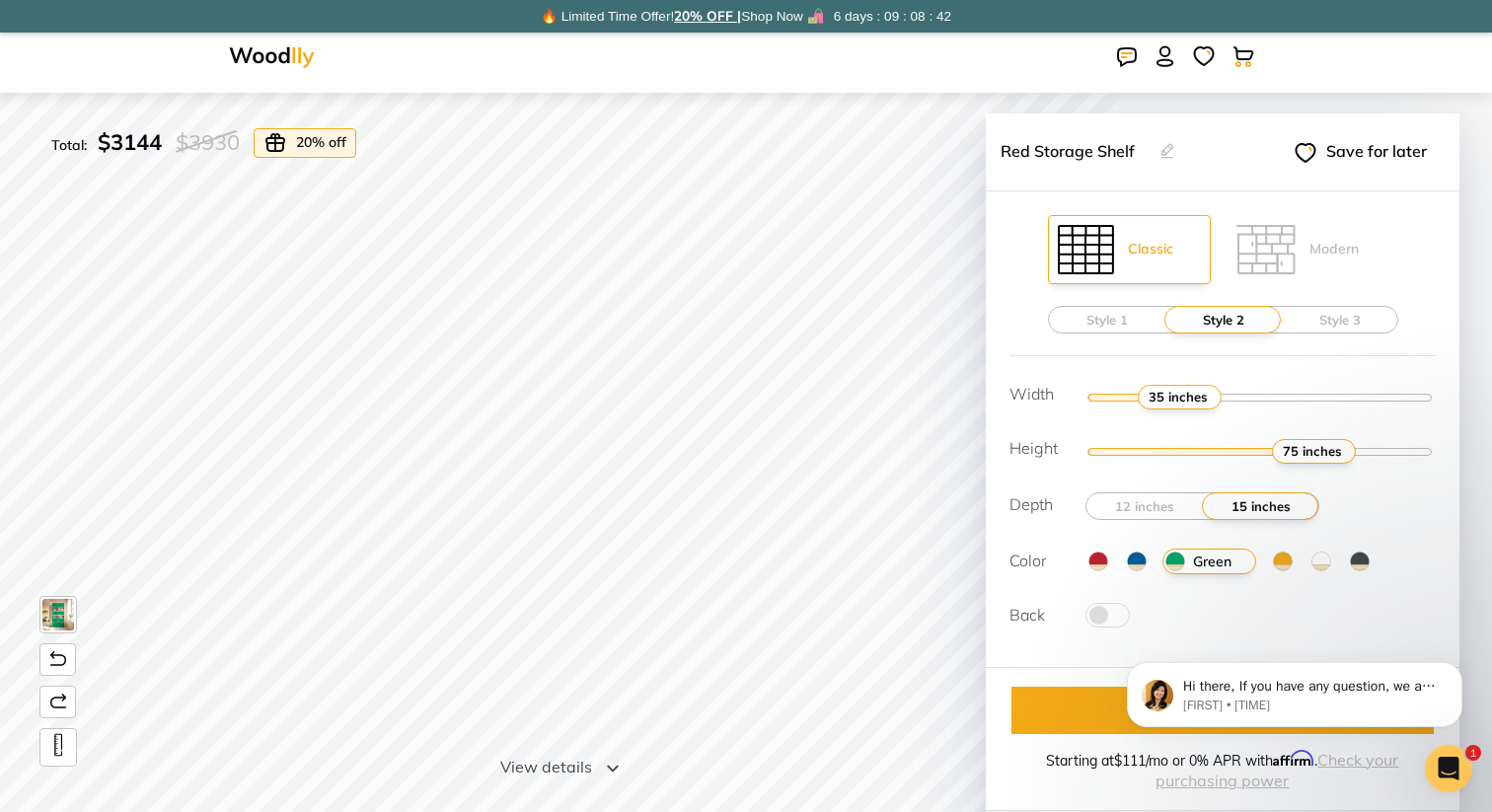 type on "36" 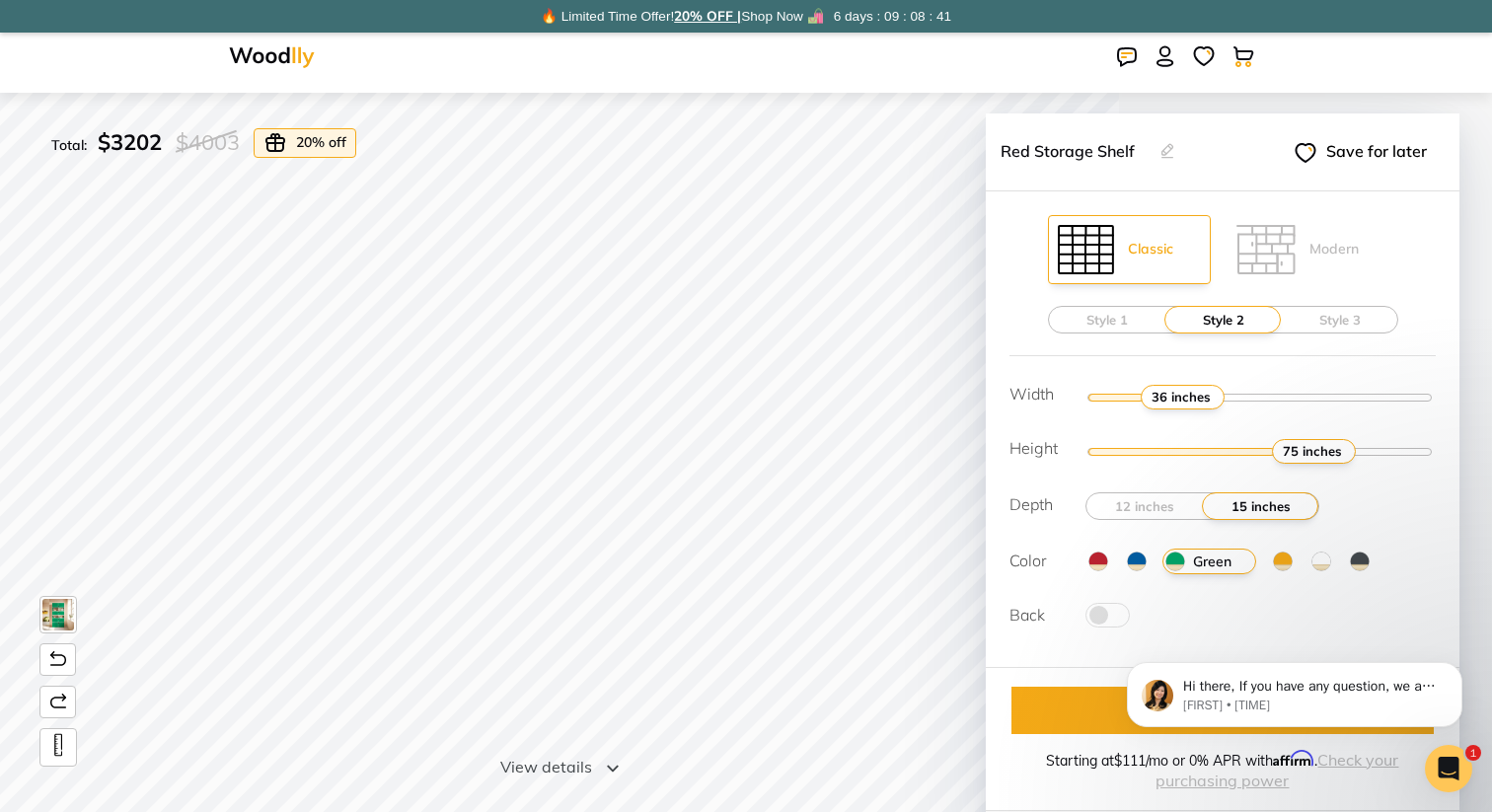 drag, startPoint x: 1159, startPoint y: 394, endPoint x: 1171, endPoint y: 409, distance: 19 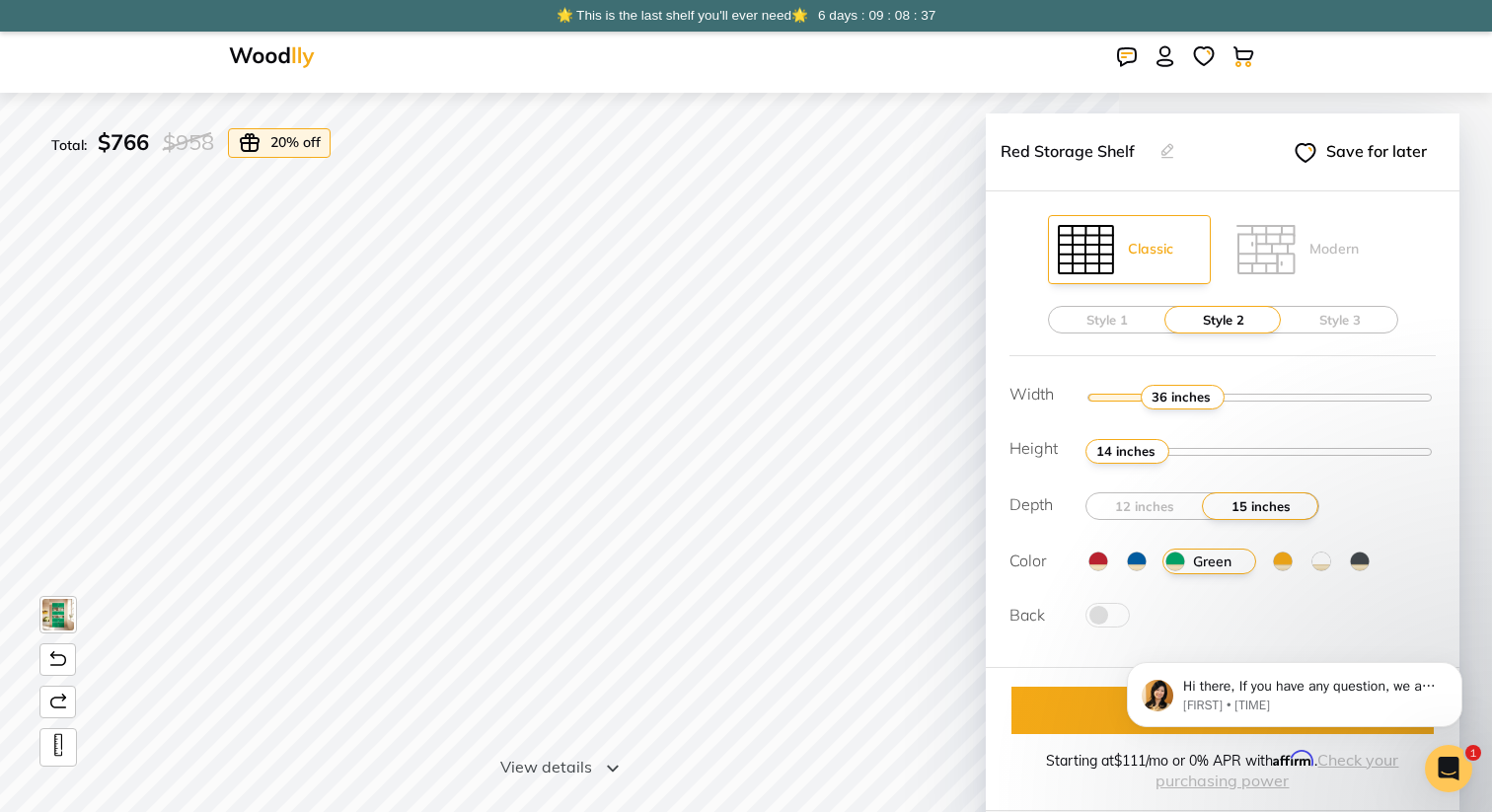 drag, startPoint x: 1328, startPoint y: 462, endPoint x: 1122, endPoint y: 452, distance: 206.2426 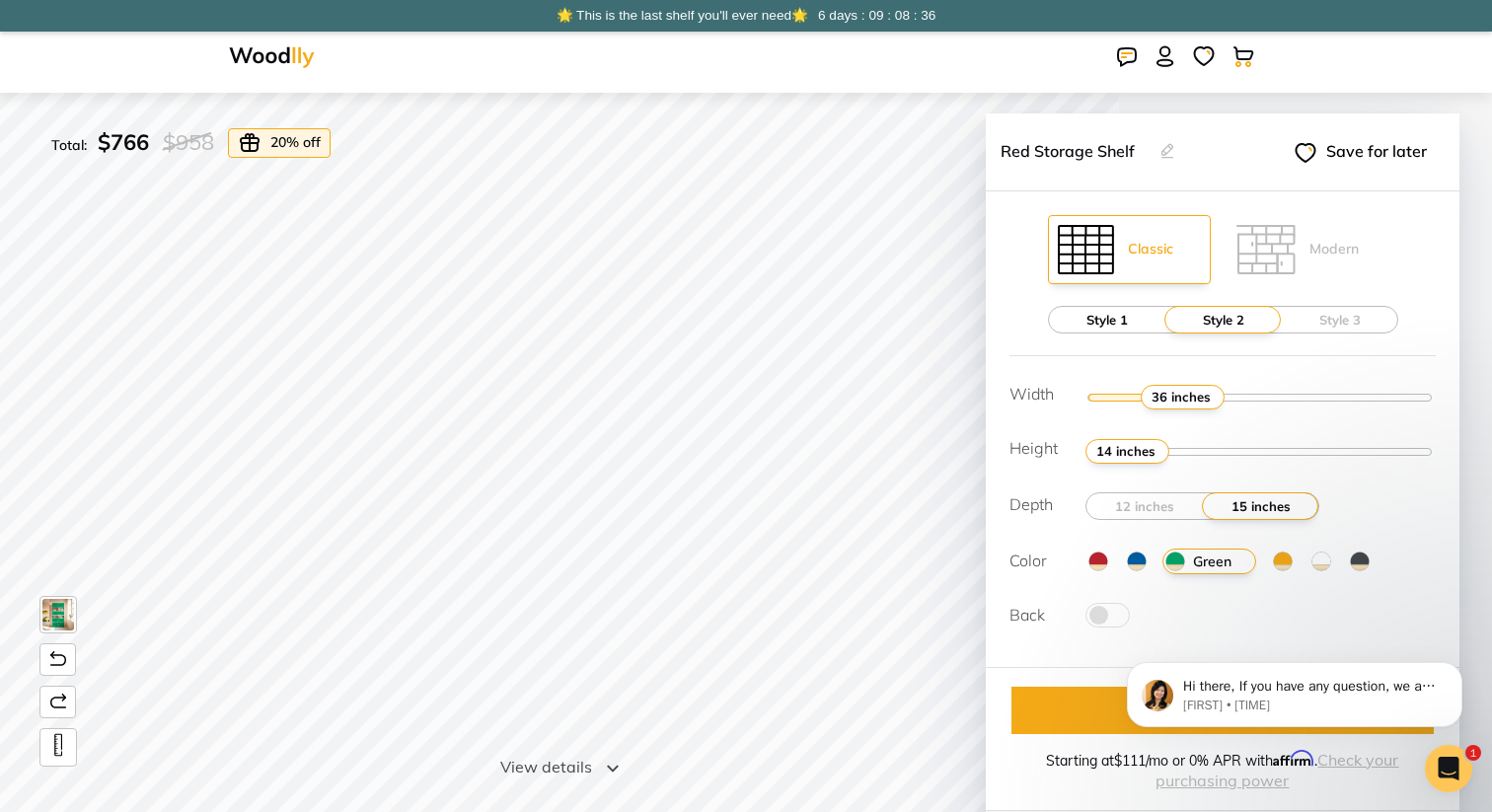 click on "Style 1" at bounding box center (1107, 320) 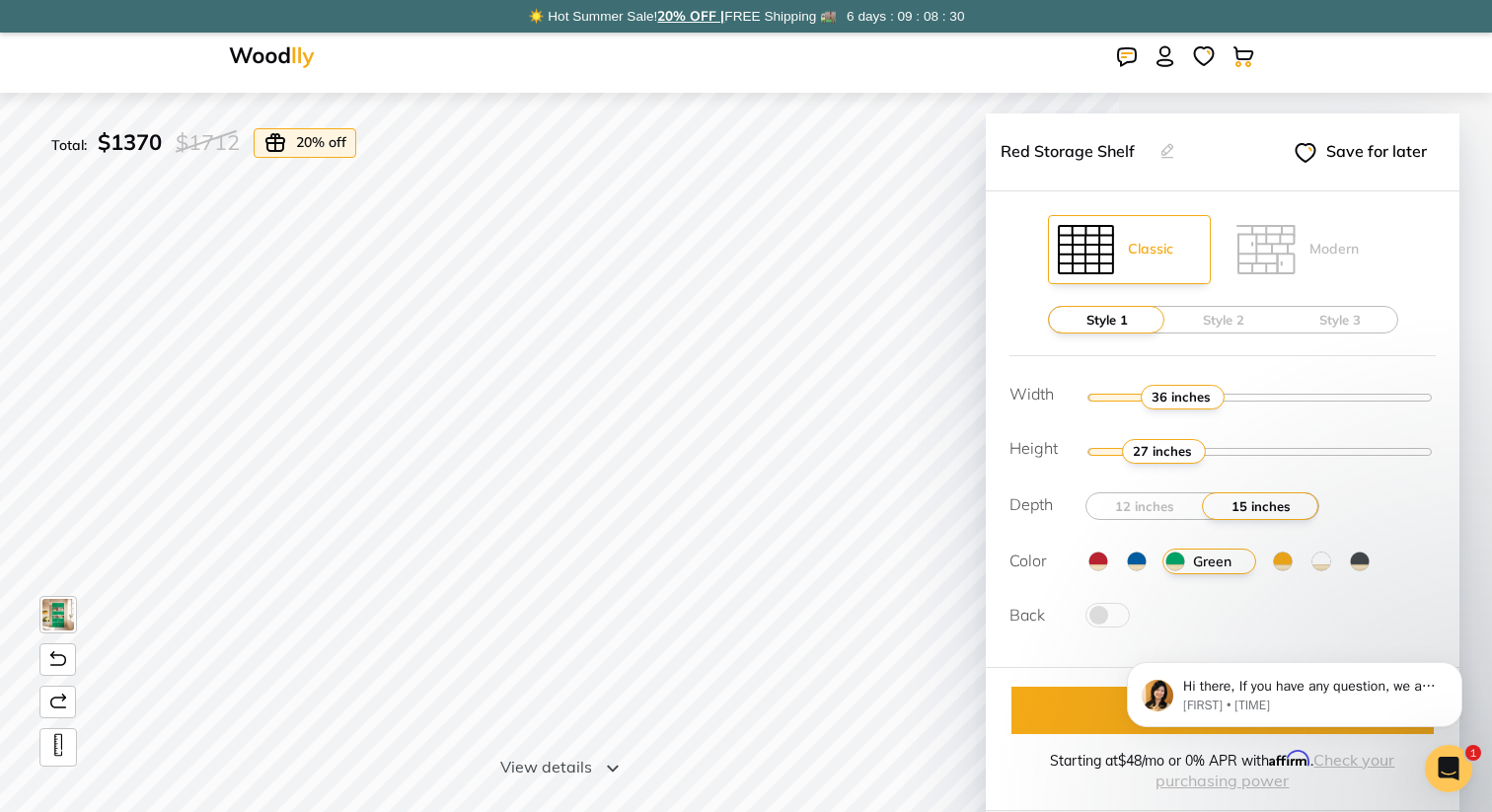 drag, startPoint x: 1138, startPoint y: 447, endPoint x: 1166, endPoint y: 446, distance: 28.017851 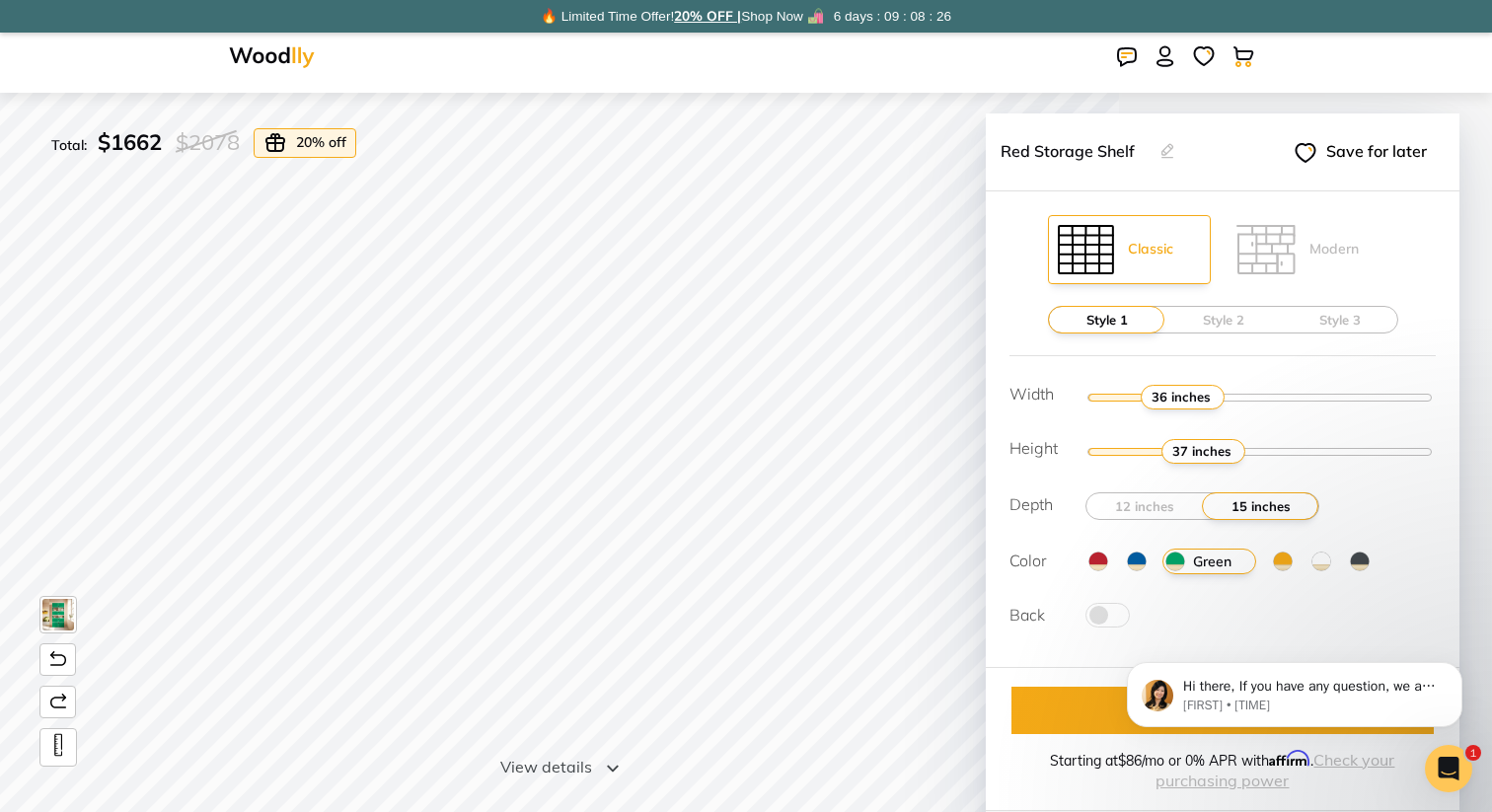 drag, startPoint x: 1166, startPoint y: 446, endPoint x: 1207, endPoint y: 443, distance: 41.10961 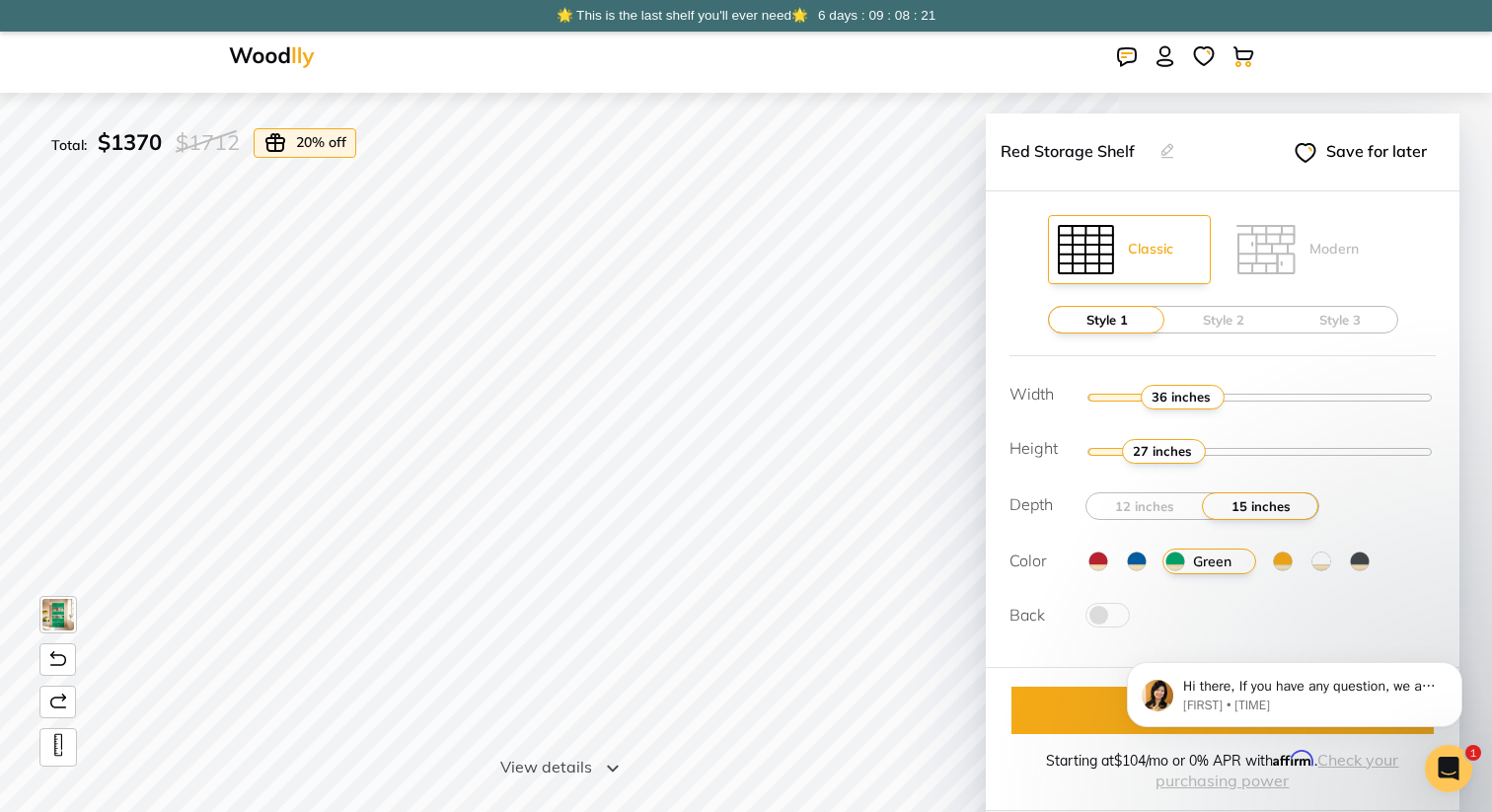 type on "3" 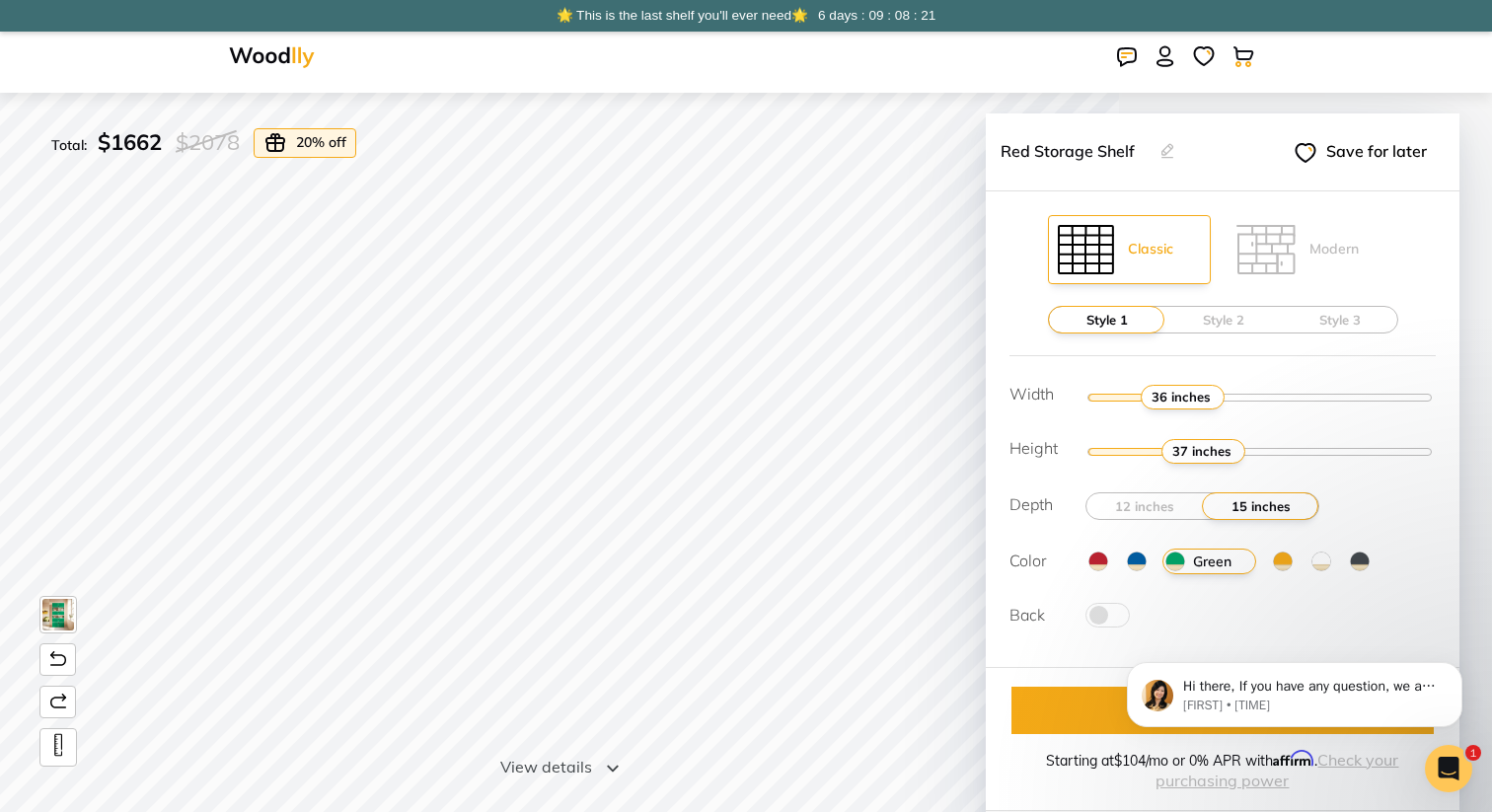 click at bounding box center [1260, 451] 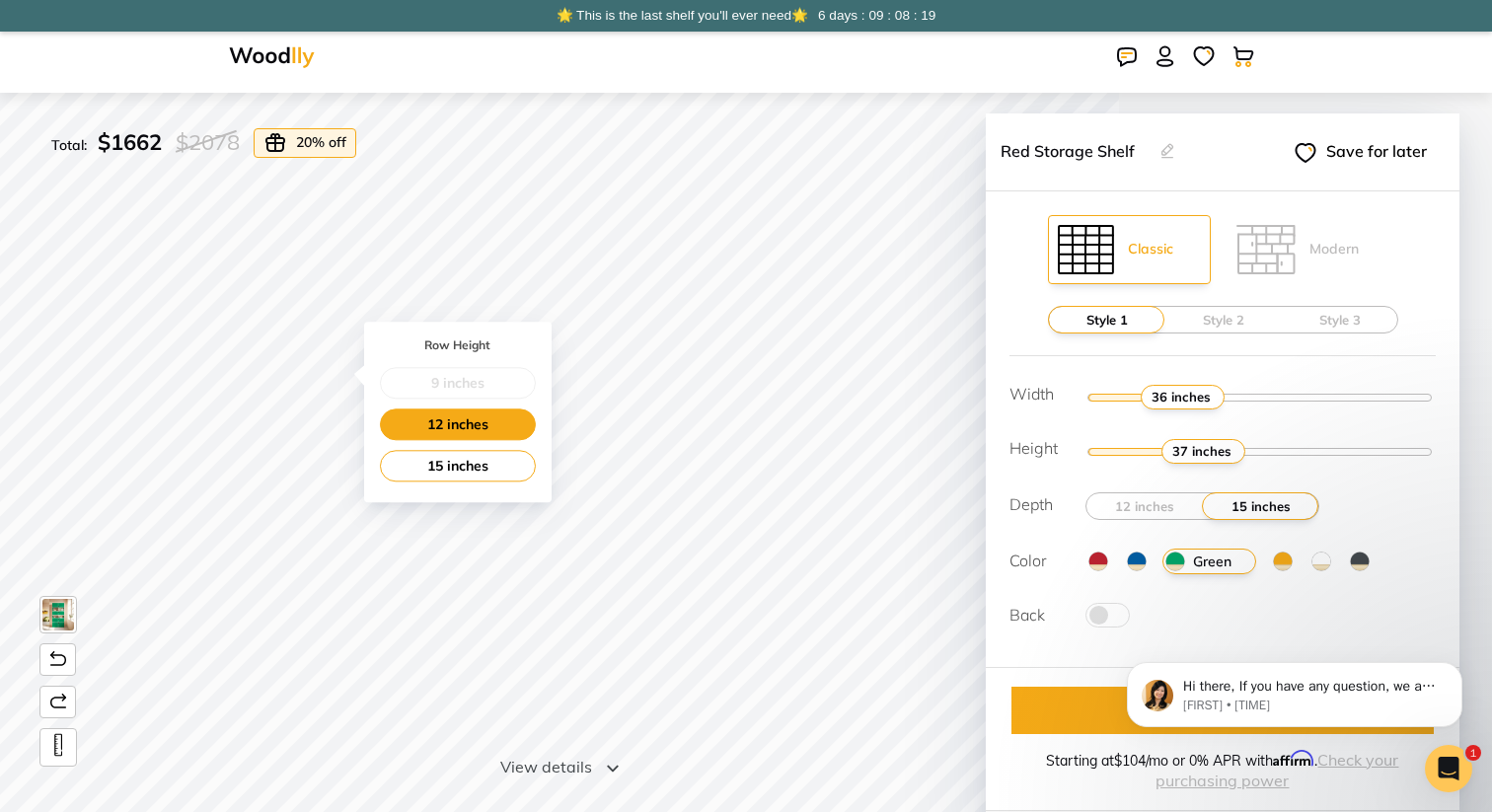 click on "12 inches" at bounding box center [458, 424] 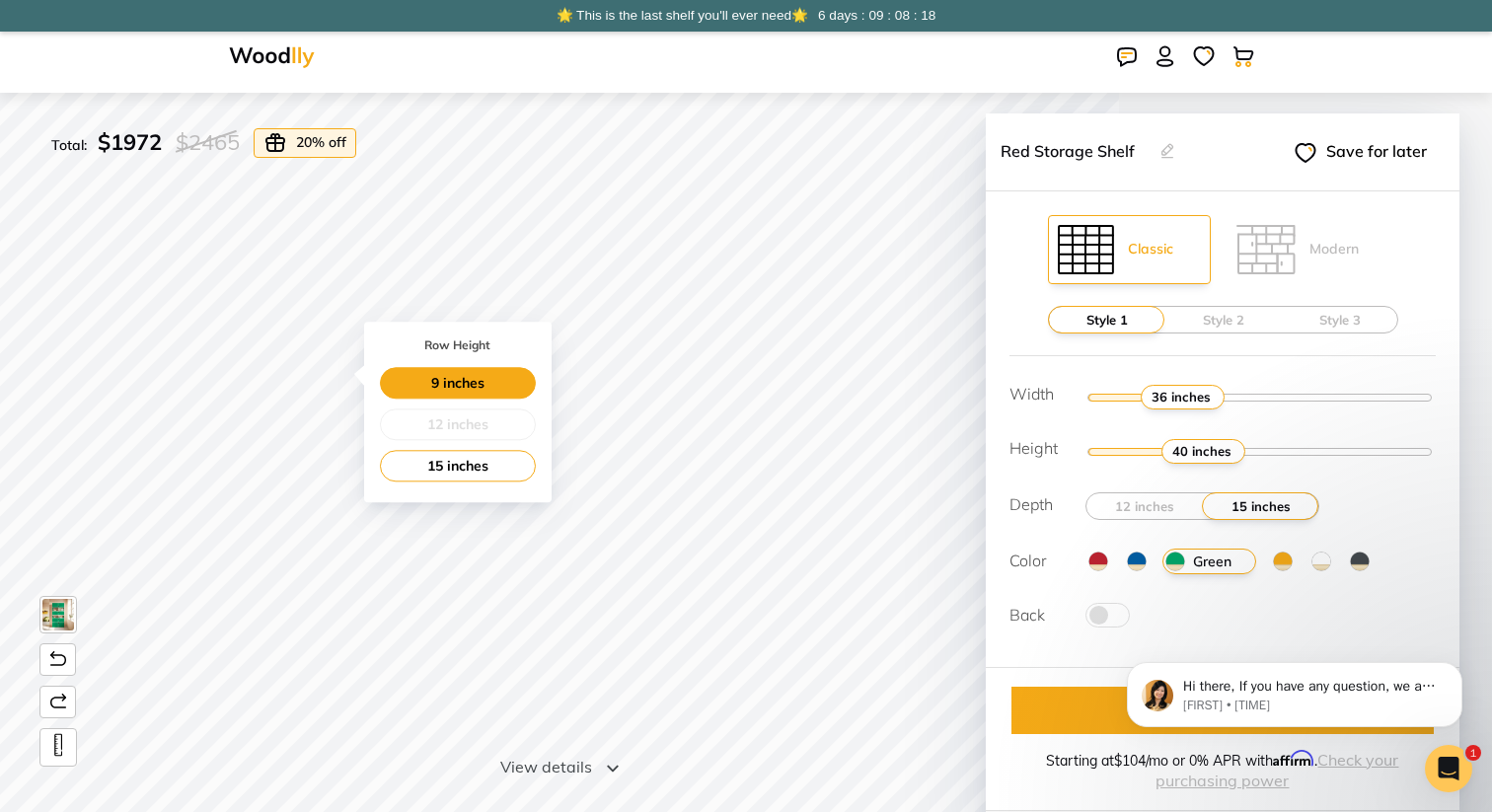 click on "9 inches" at bounding box center [458, 383] 